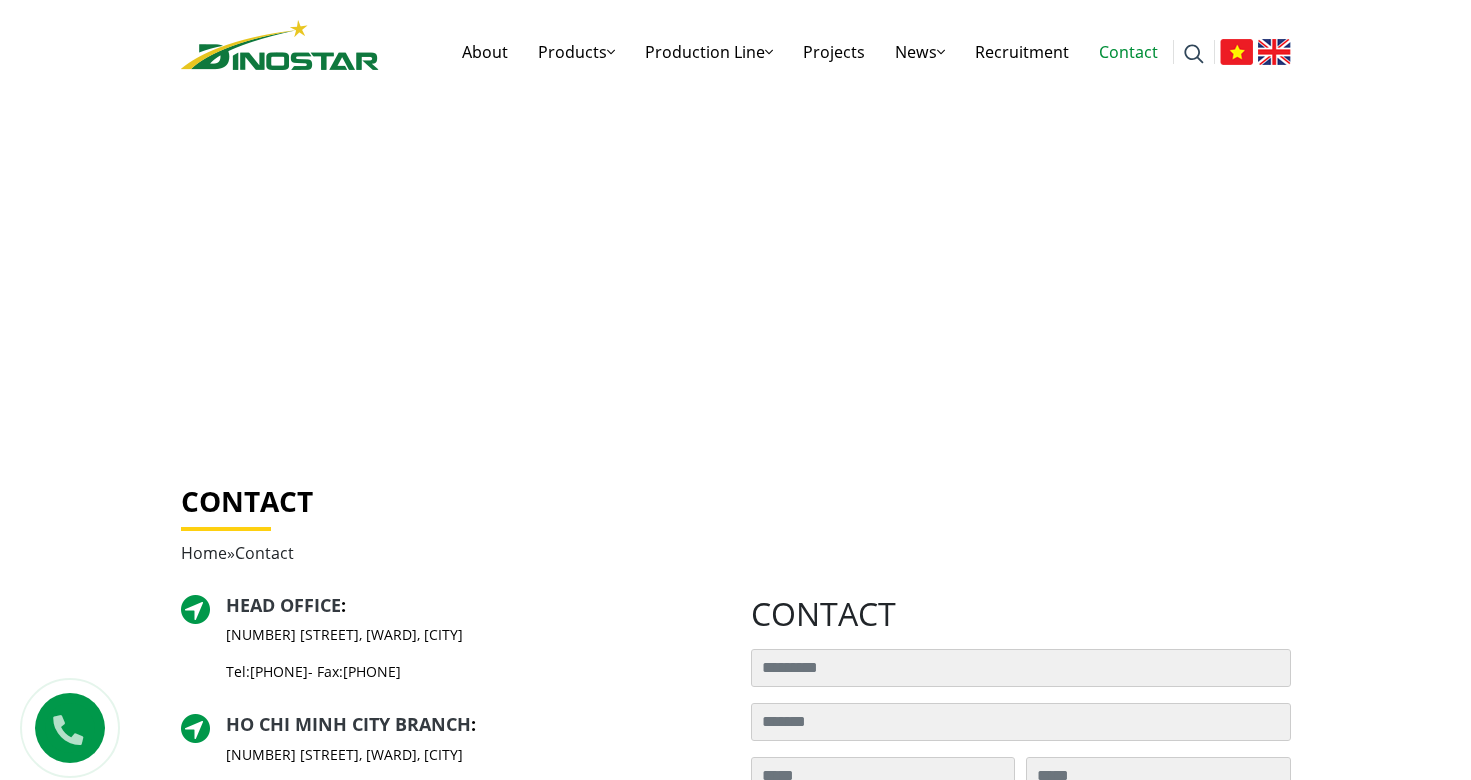 scroll, scrollTop: 0, scrollLeft: 0, axis: both 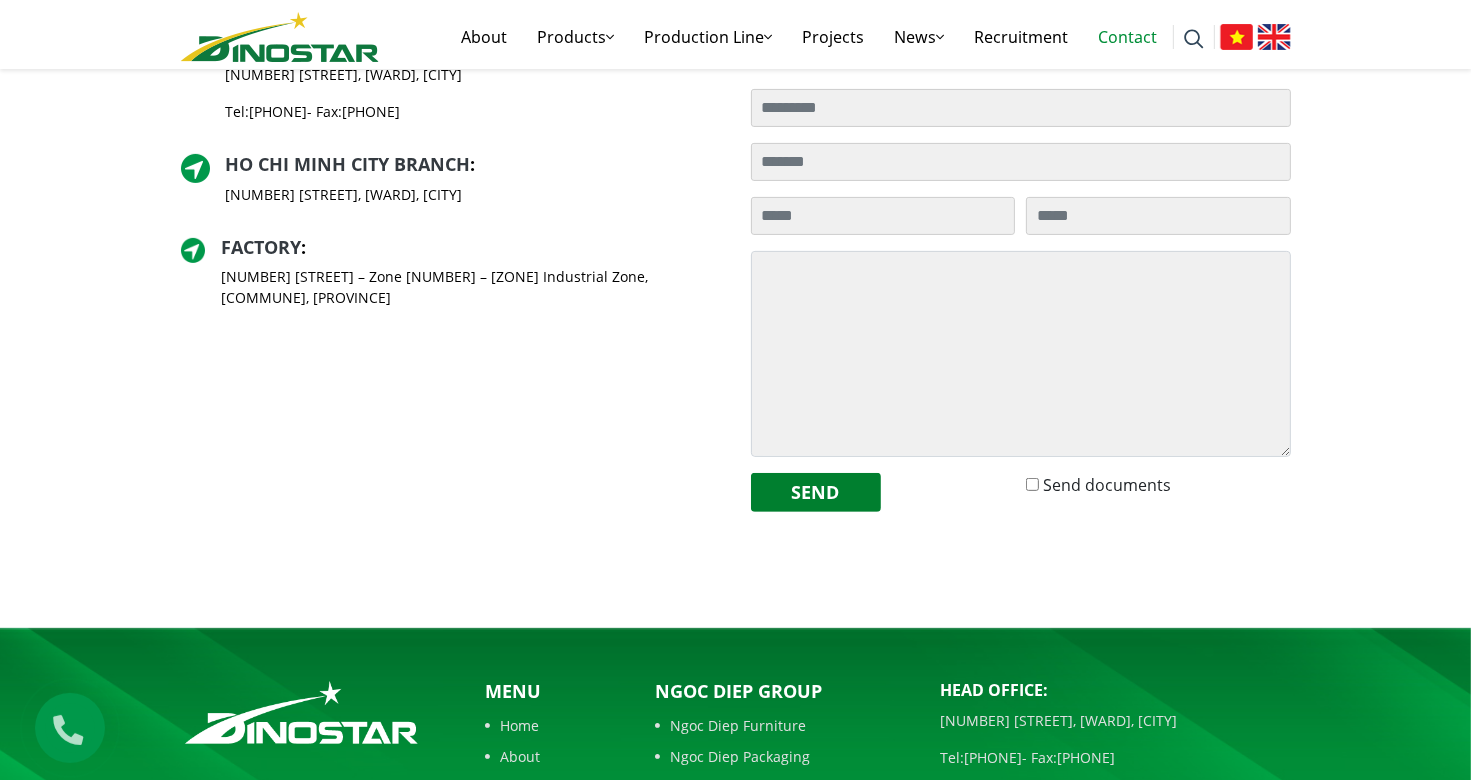 click at bounding box center (68, 725) 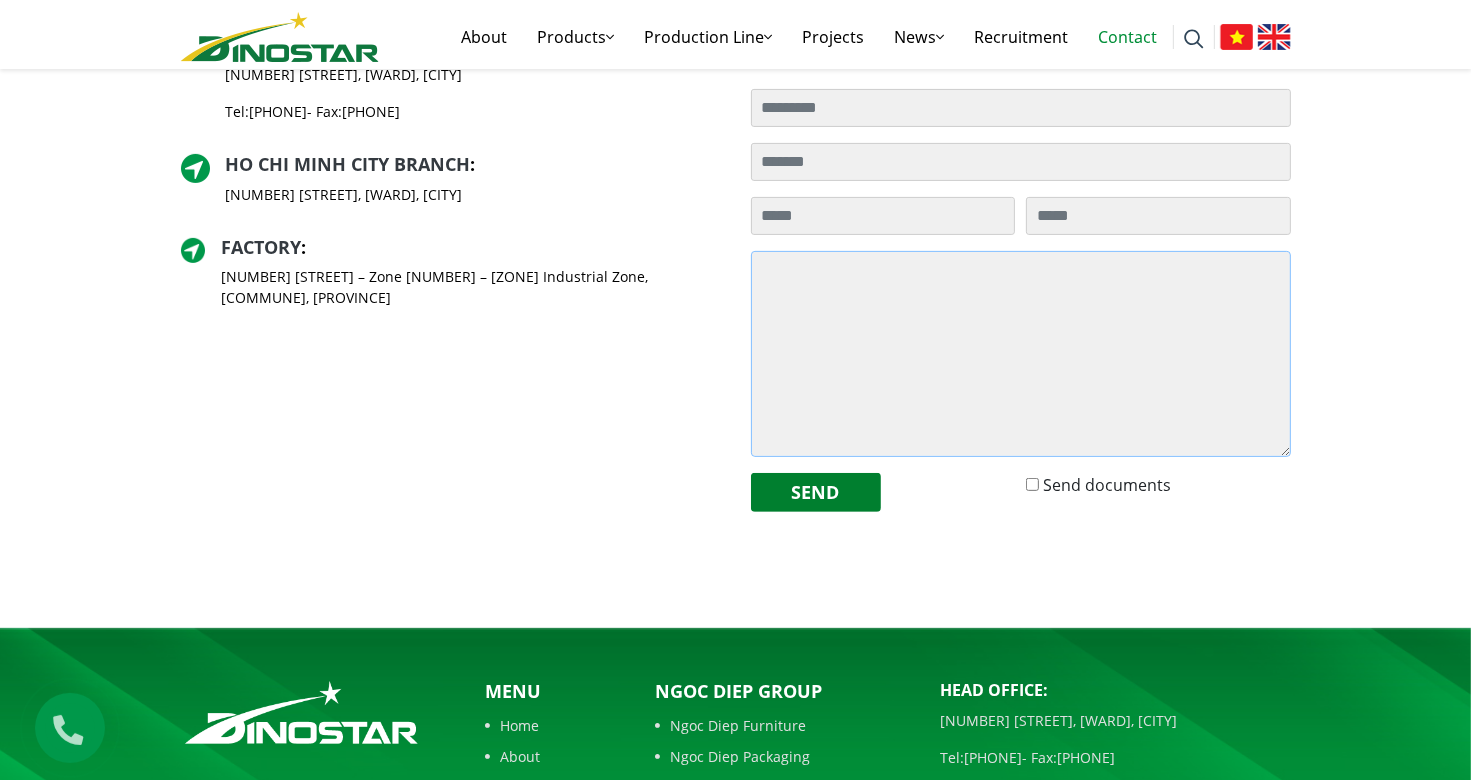 click at bounding box center (1021, 354) 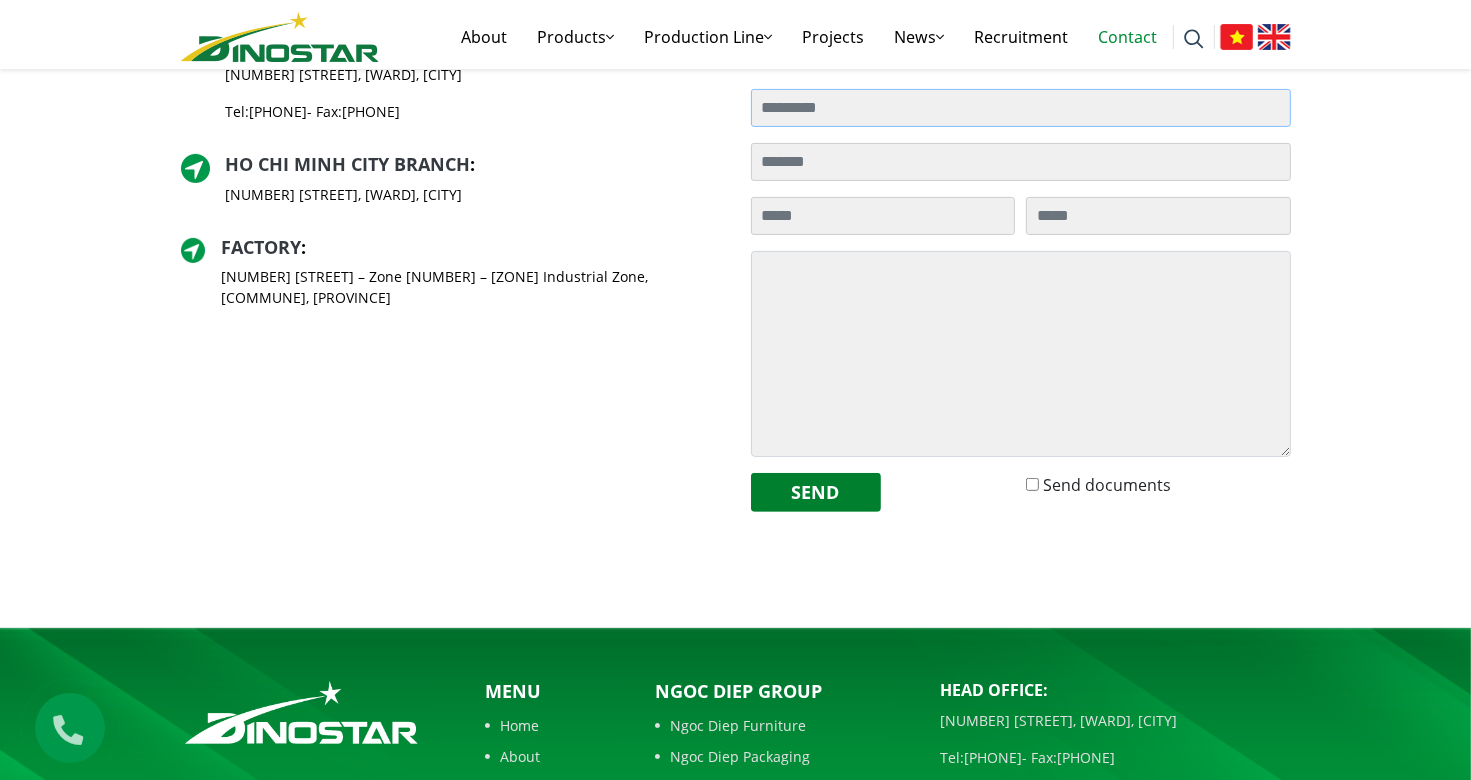 click on "Search for:" at bounding box center (1021, 108) 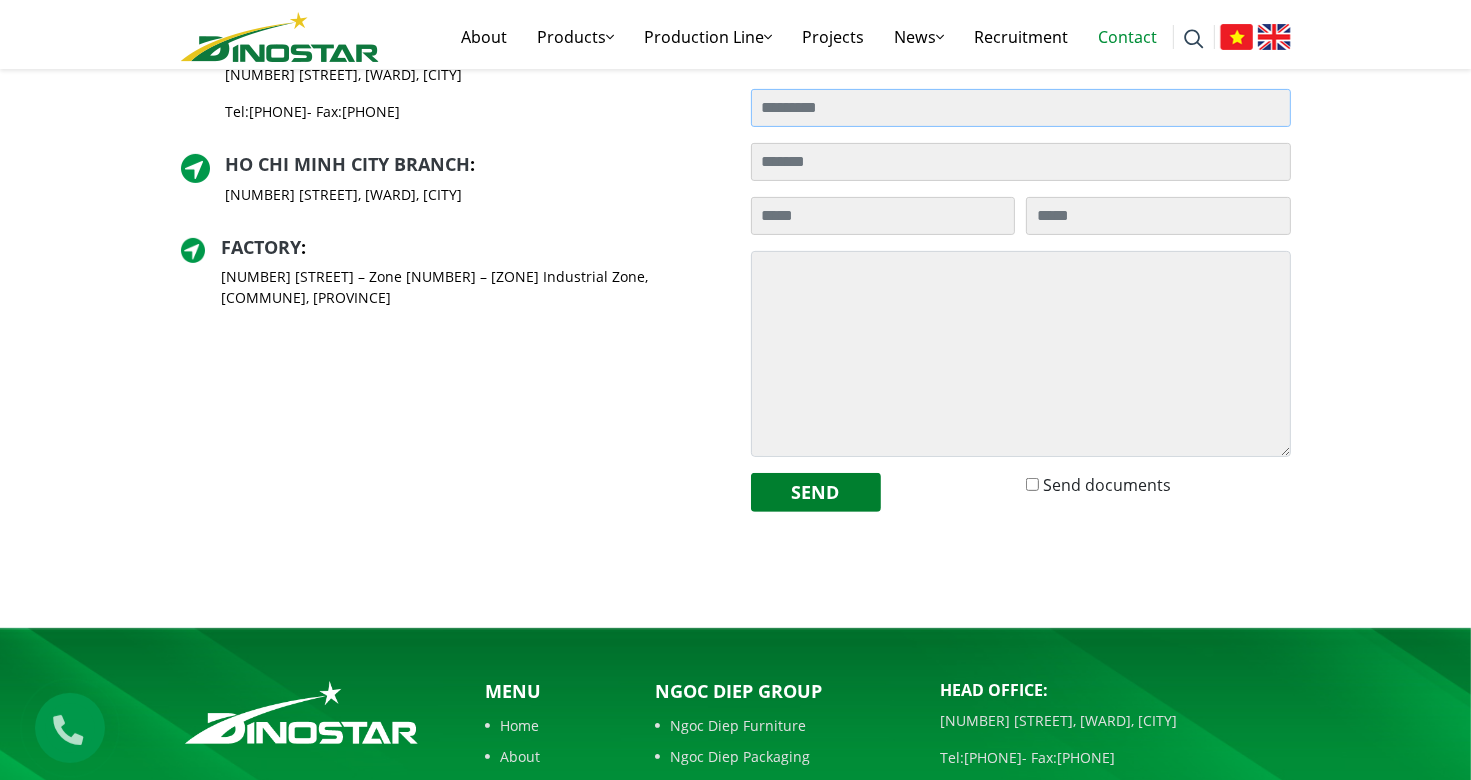 type on "****" 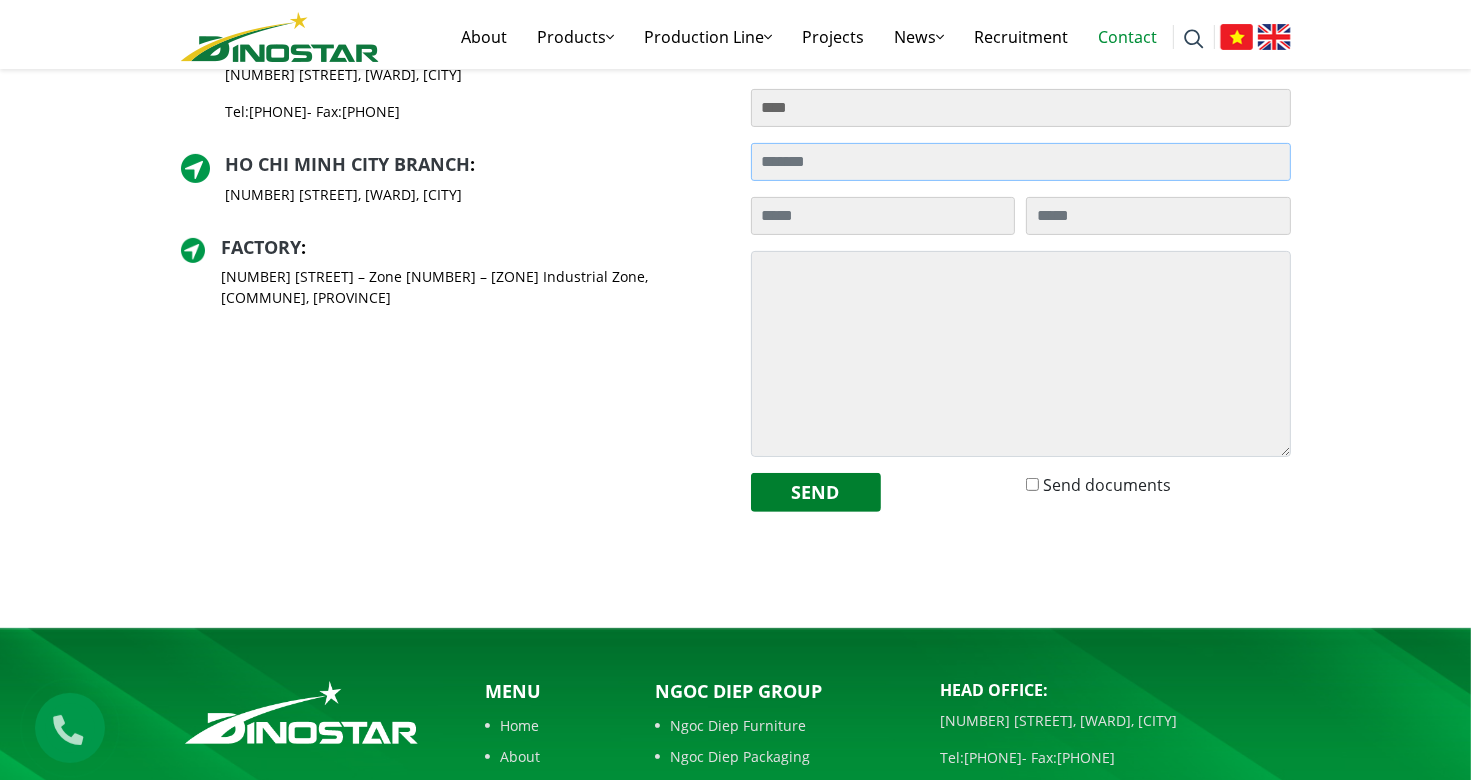 click on "Search for:" at bounding box center (1021, 162) 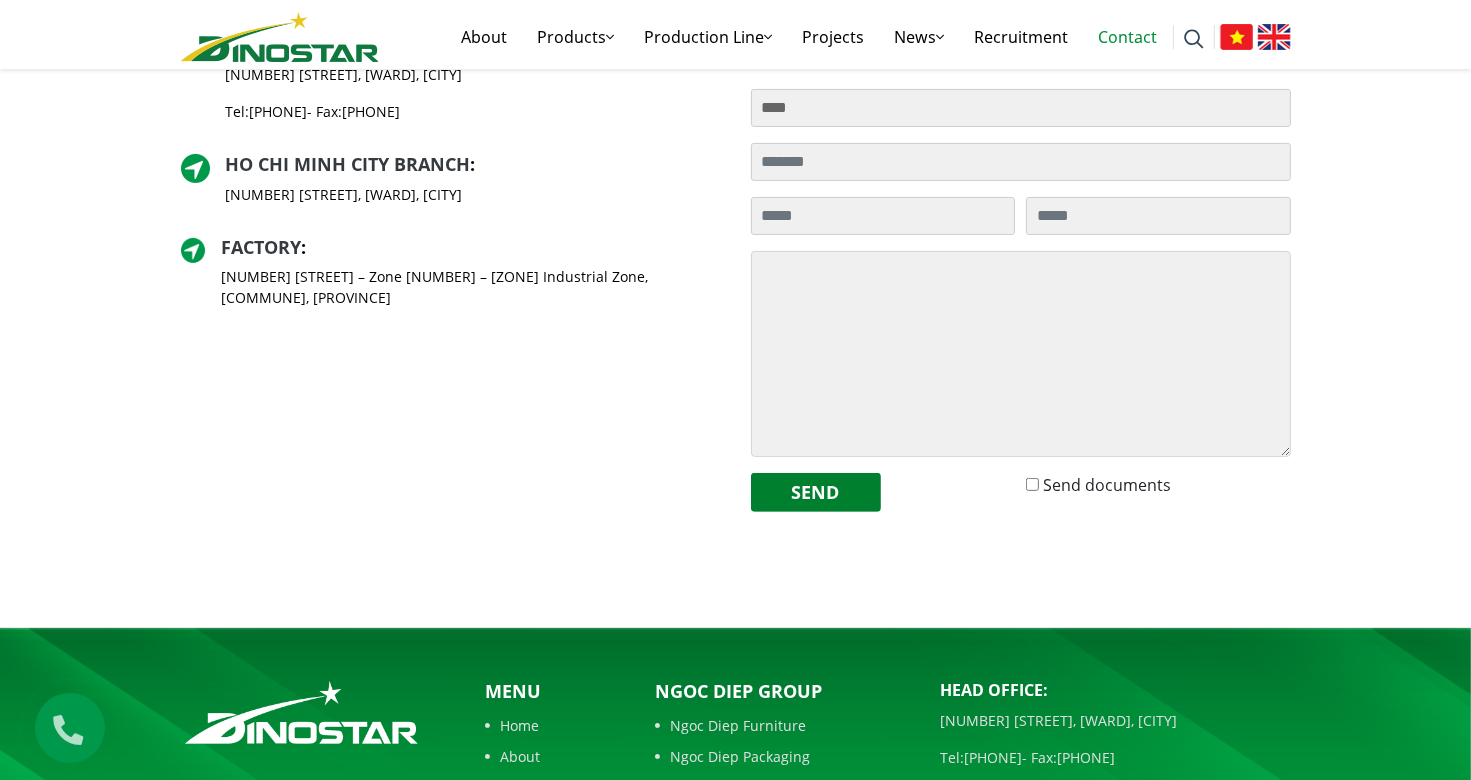 click on "Contact
Home  »  Contact
Head Office :
35 Hai Ba Trung Street, Cua Nam Ward, Hanoi City
Tel:  024 3942 7991  - Fax:  024 3218 1304
HO CHI MINH CITY BRANCH :
360 Dien Bien Phu Street, Gia Dinh Ward, Ho Chi Minh City" at bounding box center (735, 249) 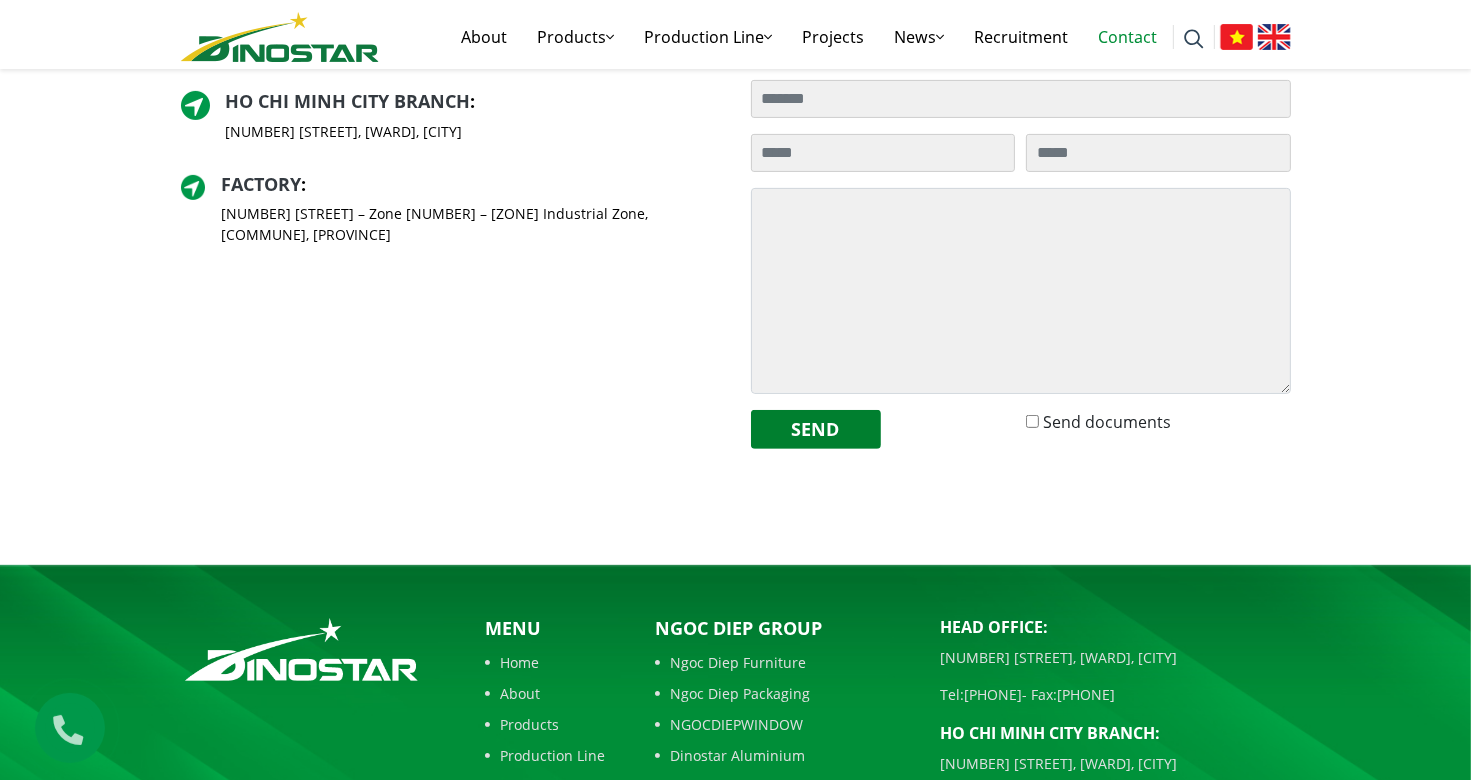 click on "About
Products
Products Construction Aluminium Industrial aluminium Aluminium billet Aluminum alloy ingot
Production Line
Production Line Aluminium Billet Production Line Aluminium Profile Production Line Industrial Aluminium Production Line
Projects
News
News Company News Press News Expert Advise
Recruitment Contact
Search for:
******
Search for:
******
About" at bounding box center (735, 213) 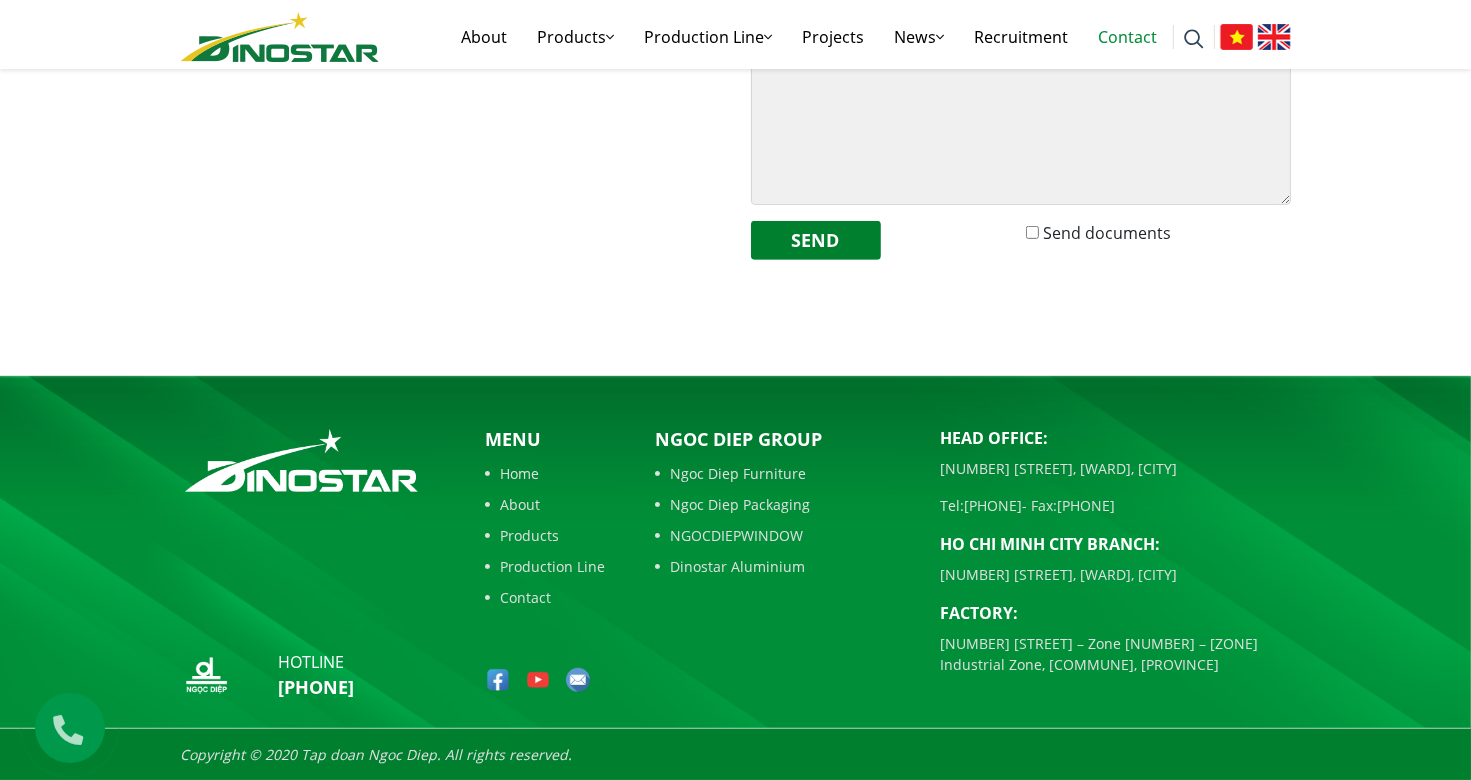 click on "Ngoc Diep Group
Ngoc Diep Furniture
Ngoc Diep Packaging
NGOCDIEPWINDOW
Dinostar Aluminium" at bounding box center (783, 501) 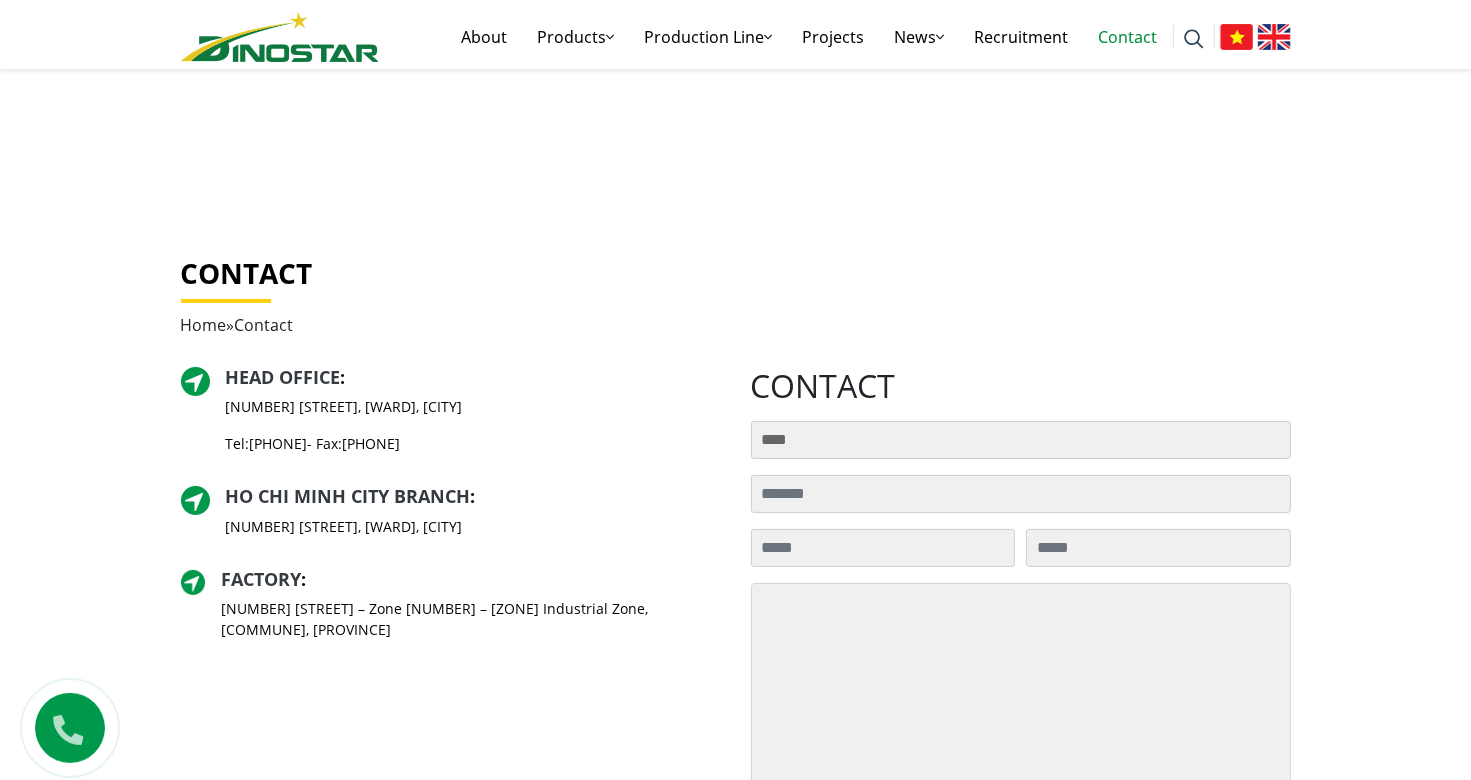 scroll, scrollTop: 280, scrollLeft: 0, axis: vertical 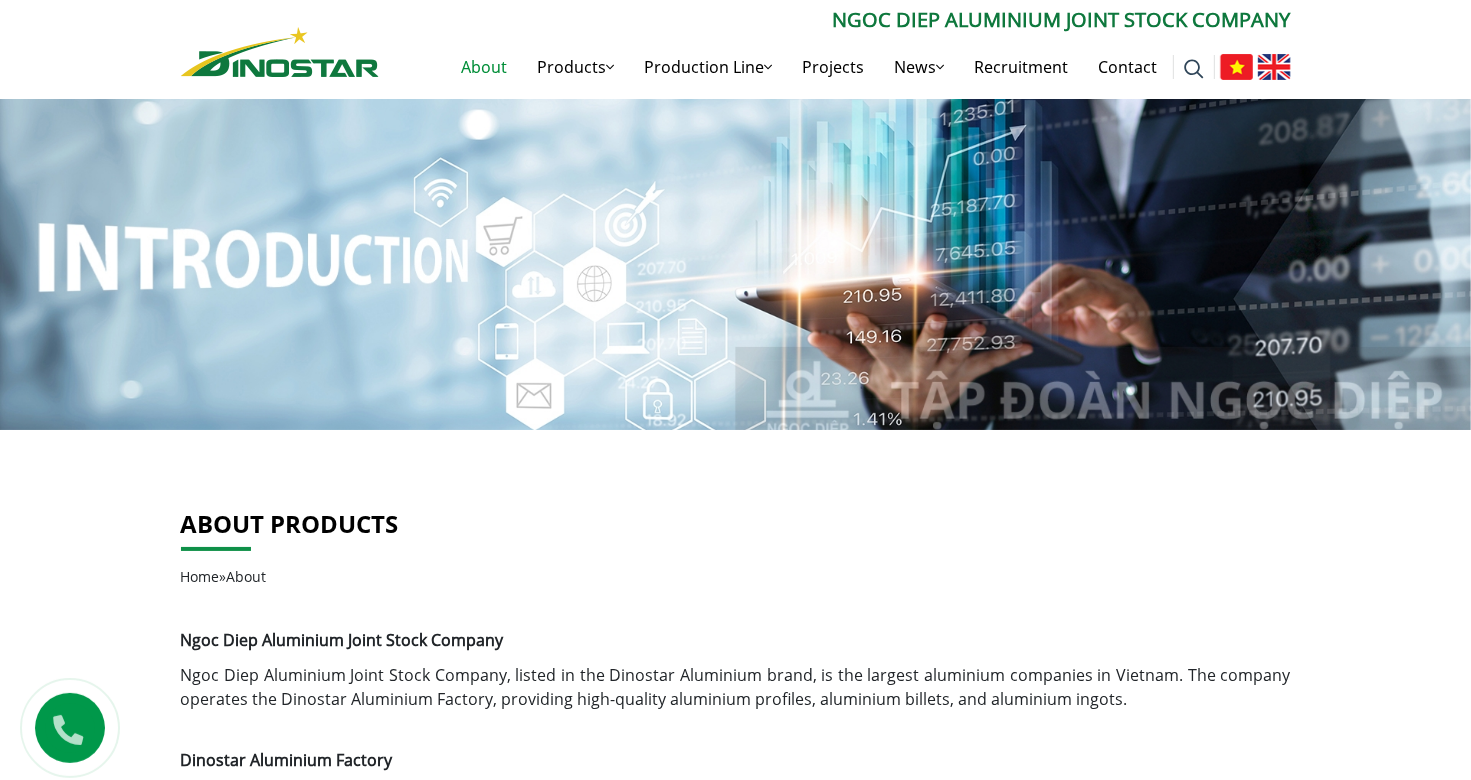 click on "Ngoc Diep Aluminium Joint Stock Company , under the Dinostar Aluminium brand, is the largest aluminium companies in Vietnam. The company operates the Dinostar Aluminium Factory, providing high-quality aluminium profiles, aluminium billets, and aluminium ingots." at bounding box center (736, 687) 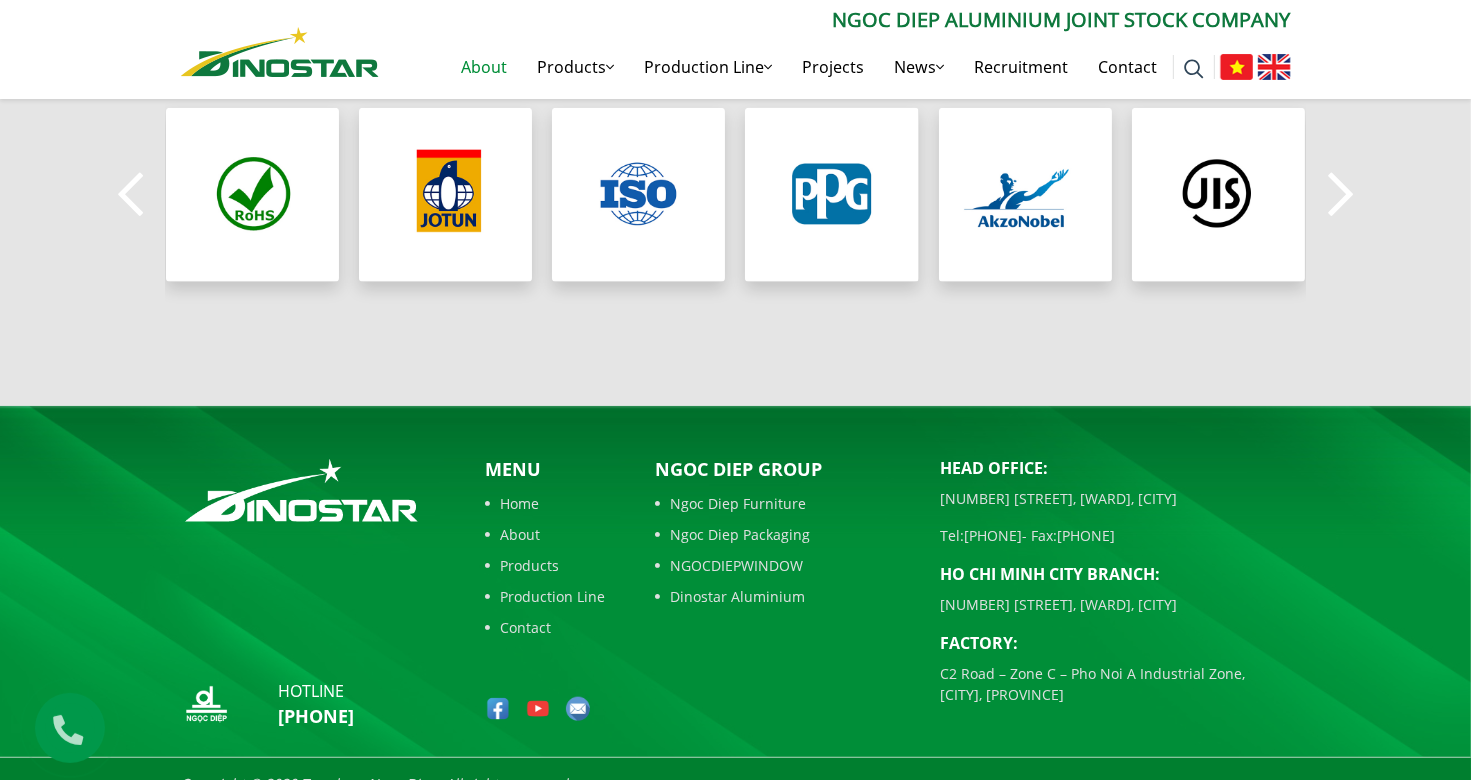 scroll, scrollTop: 1851, scrollLeft: 0, axis: vertical 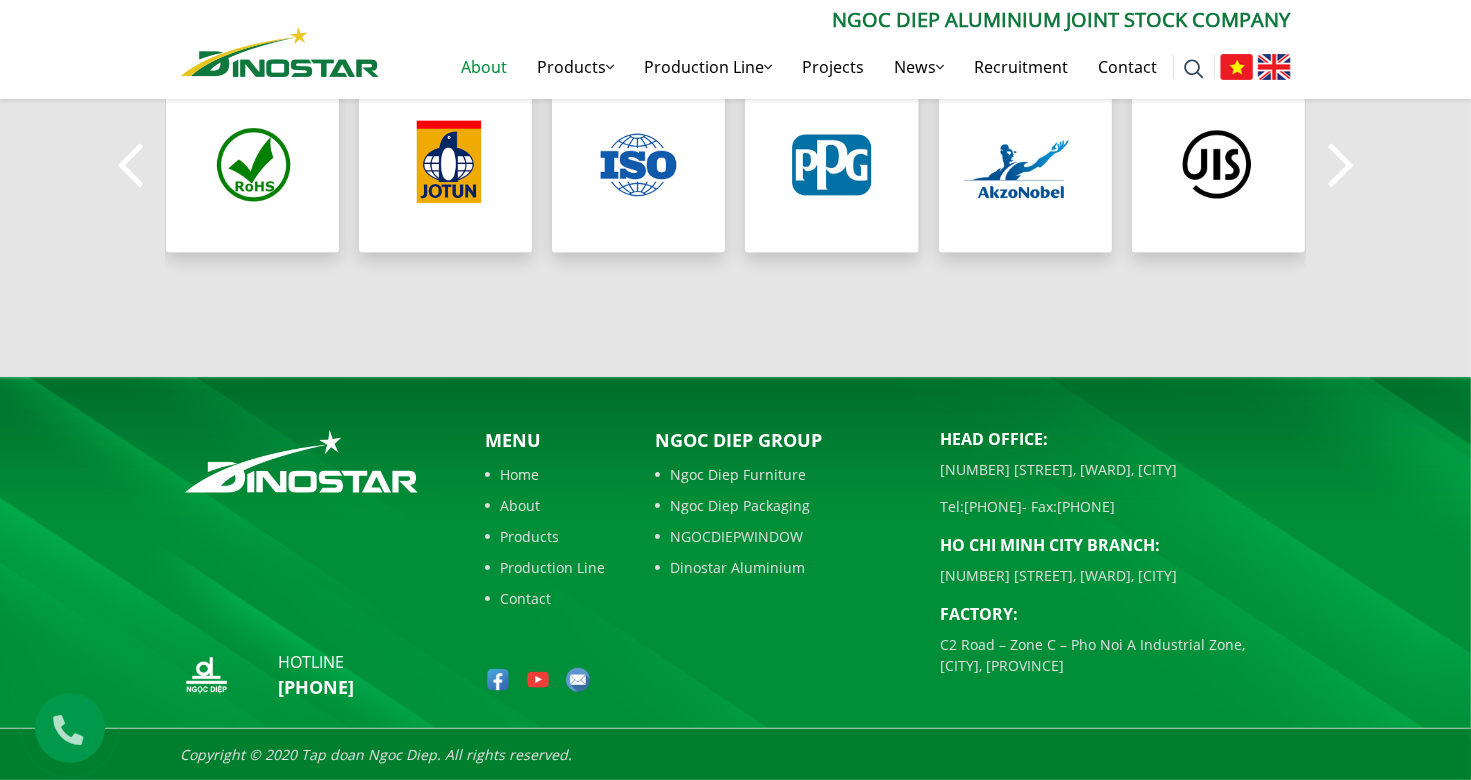 click at bounding box center [578, 680] 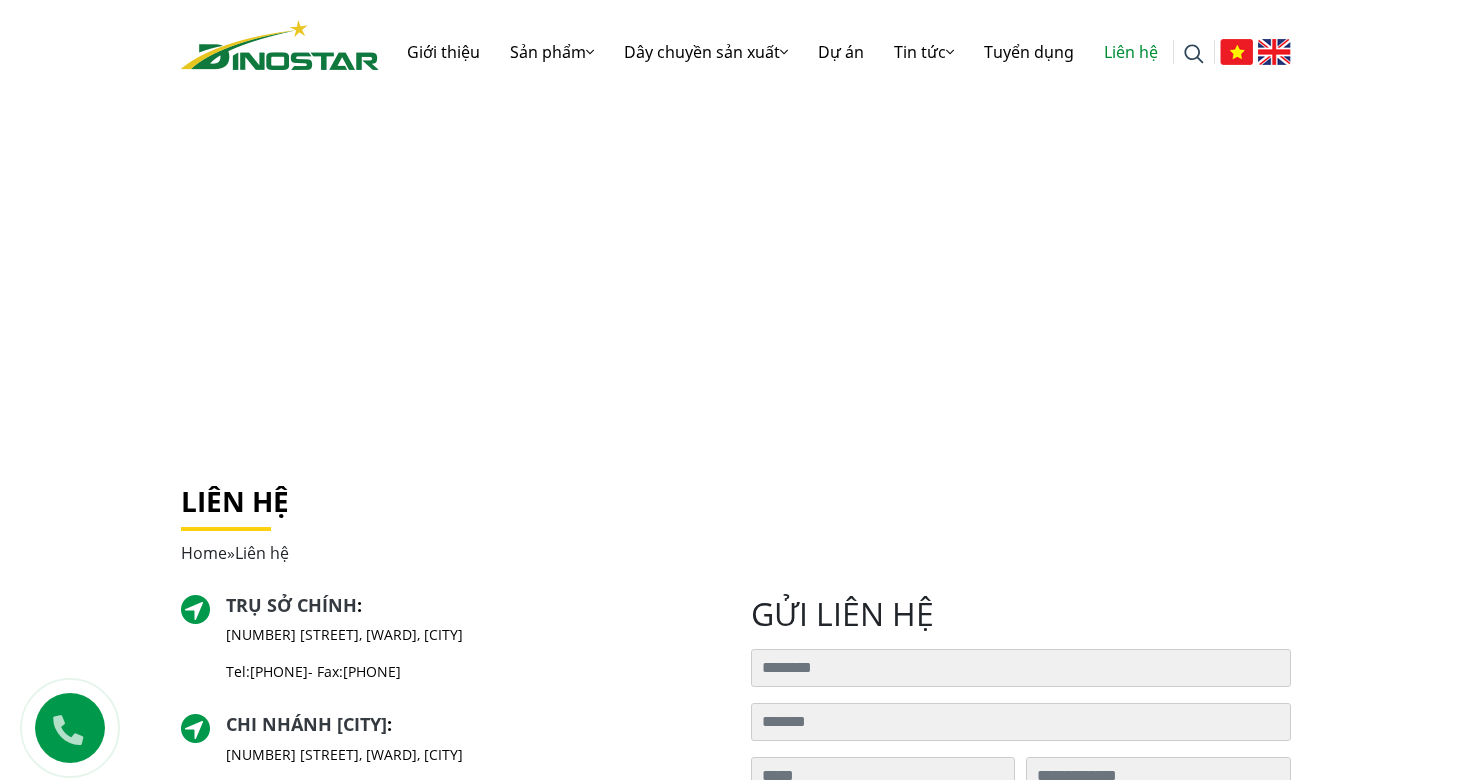 scroll, scrollTop: 0, scrollLeft: 0, axis: both 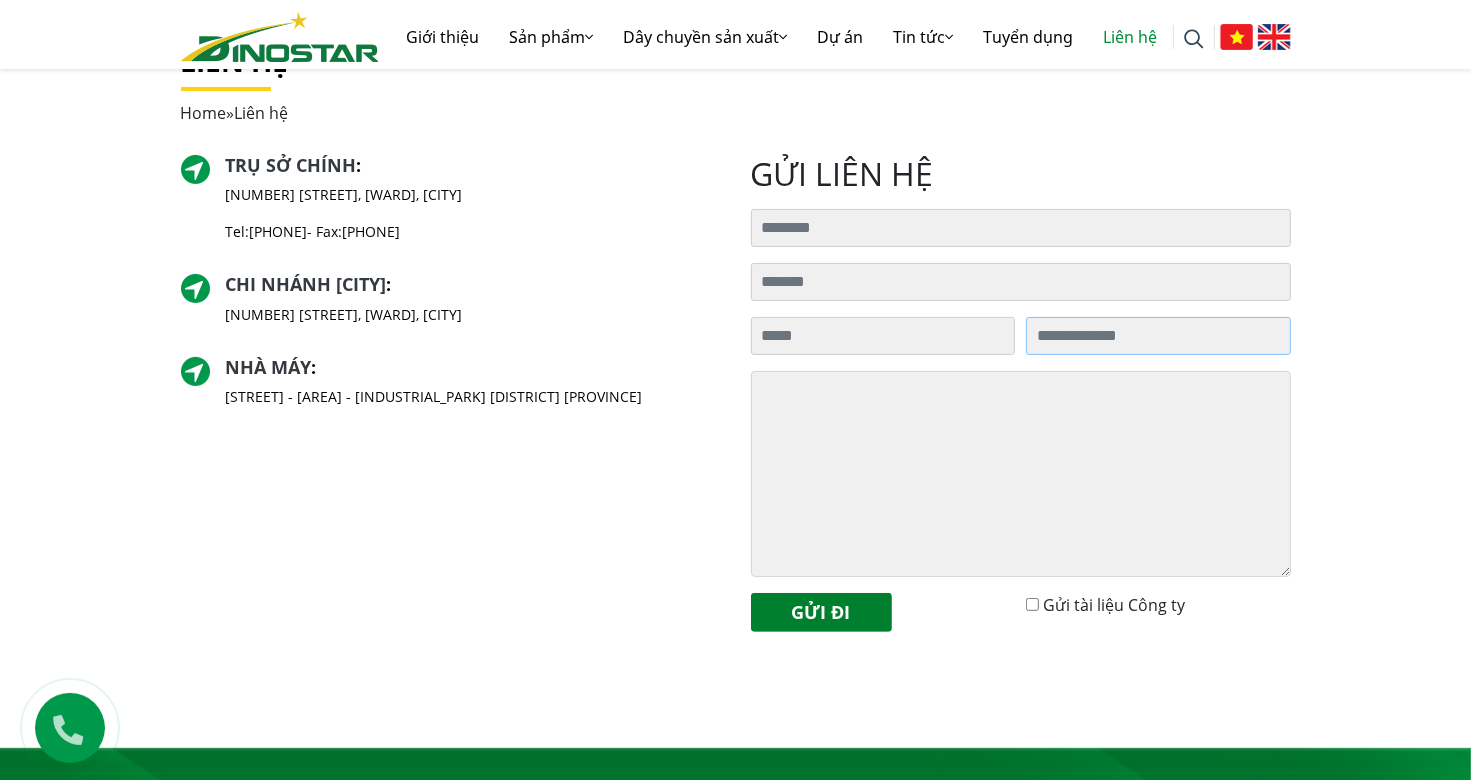 click on "Tìm kiếm cho:" at bounding box center (1158, 336) 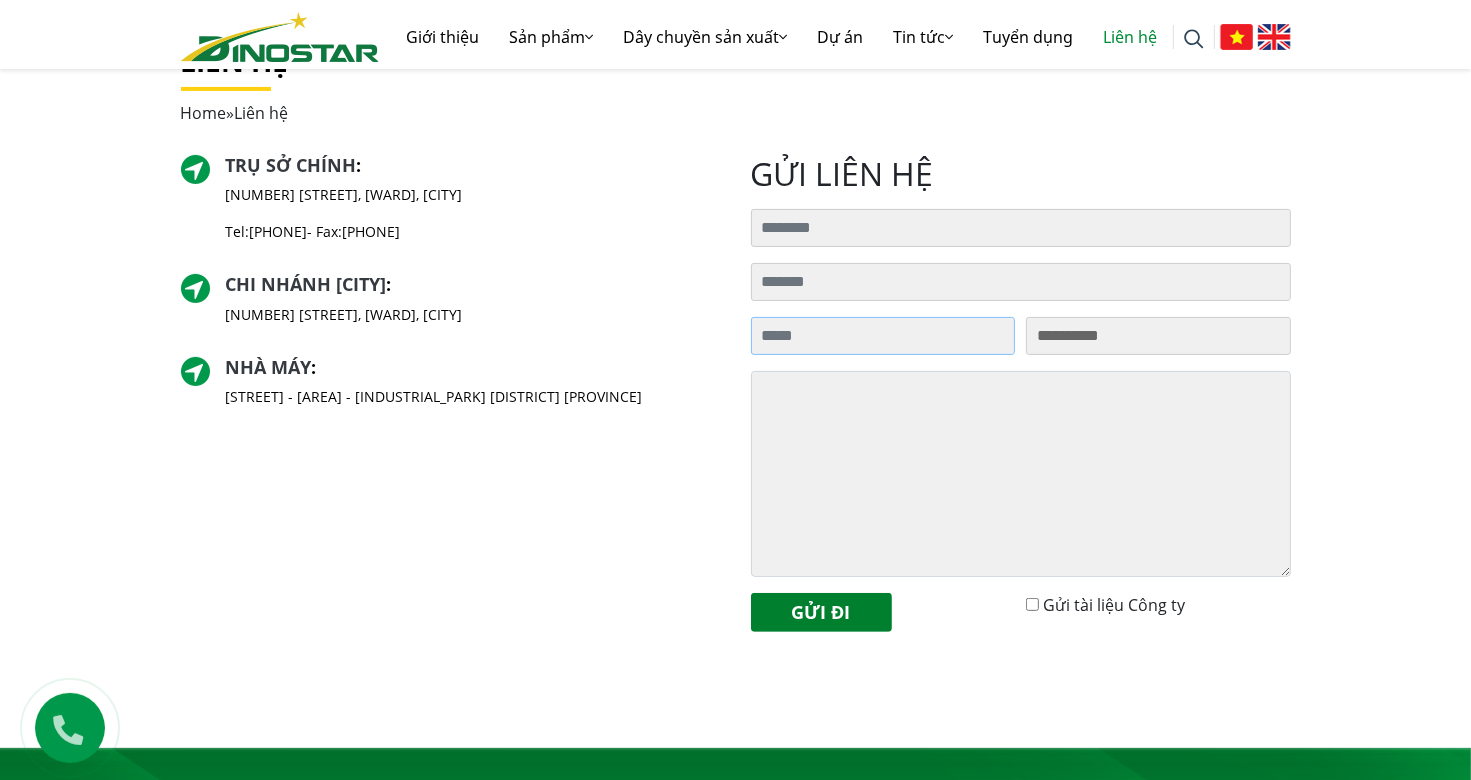drag, startPoint x: 902, startPoint y: 341, endPoint x: 834, endPoint y: 338, distance: 68.06615 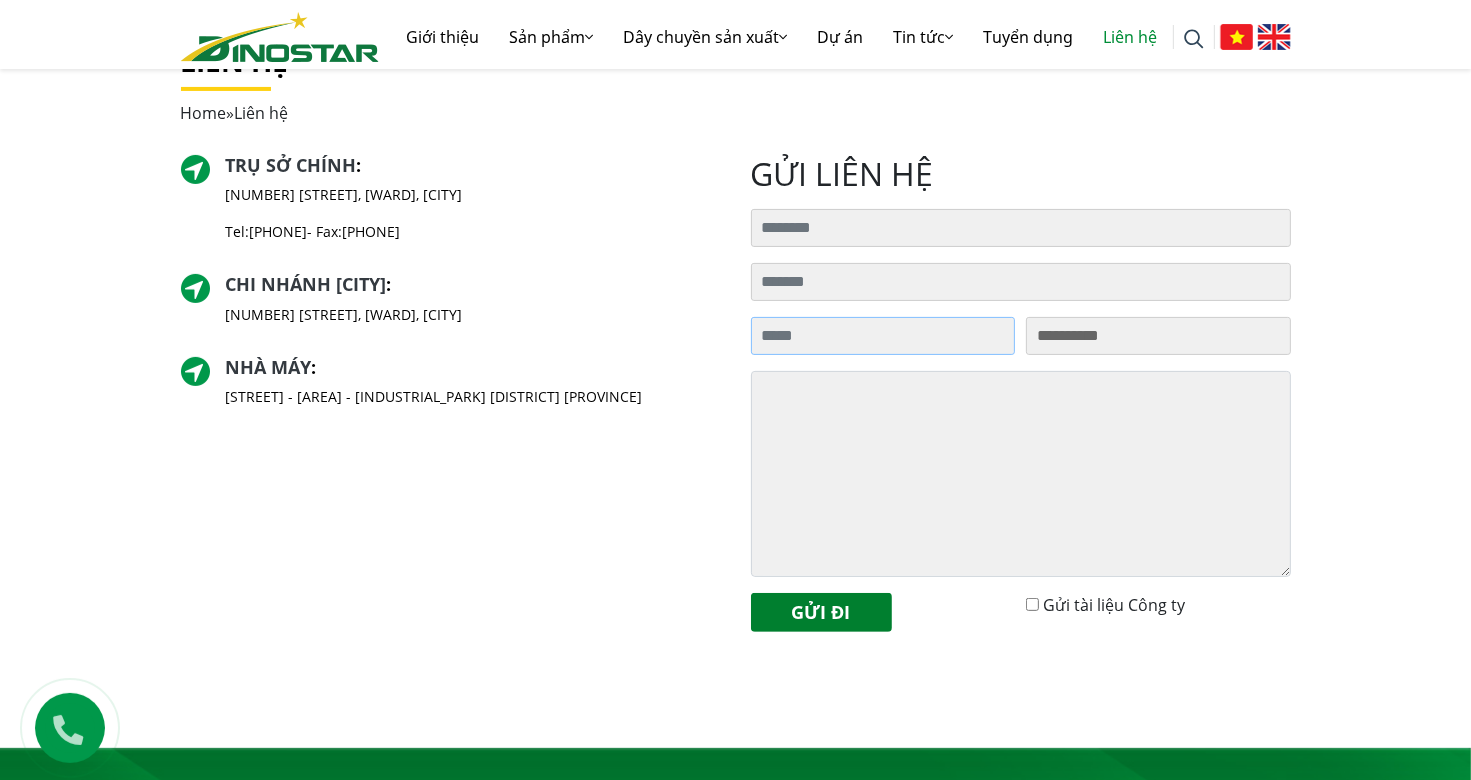 type on "**********" 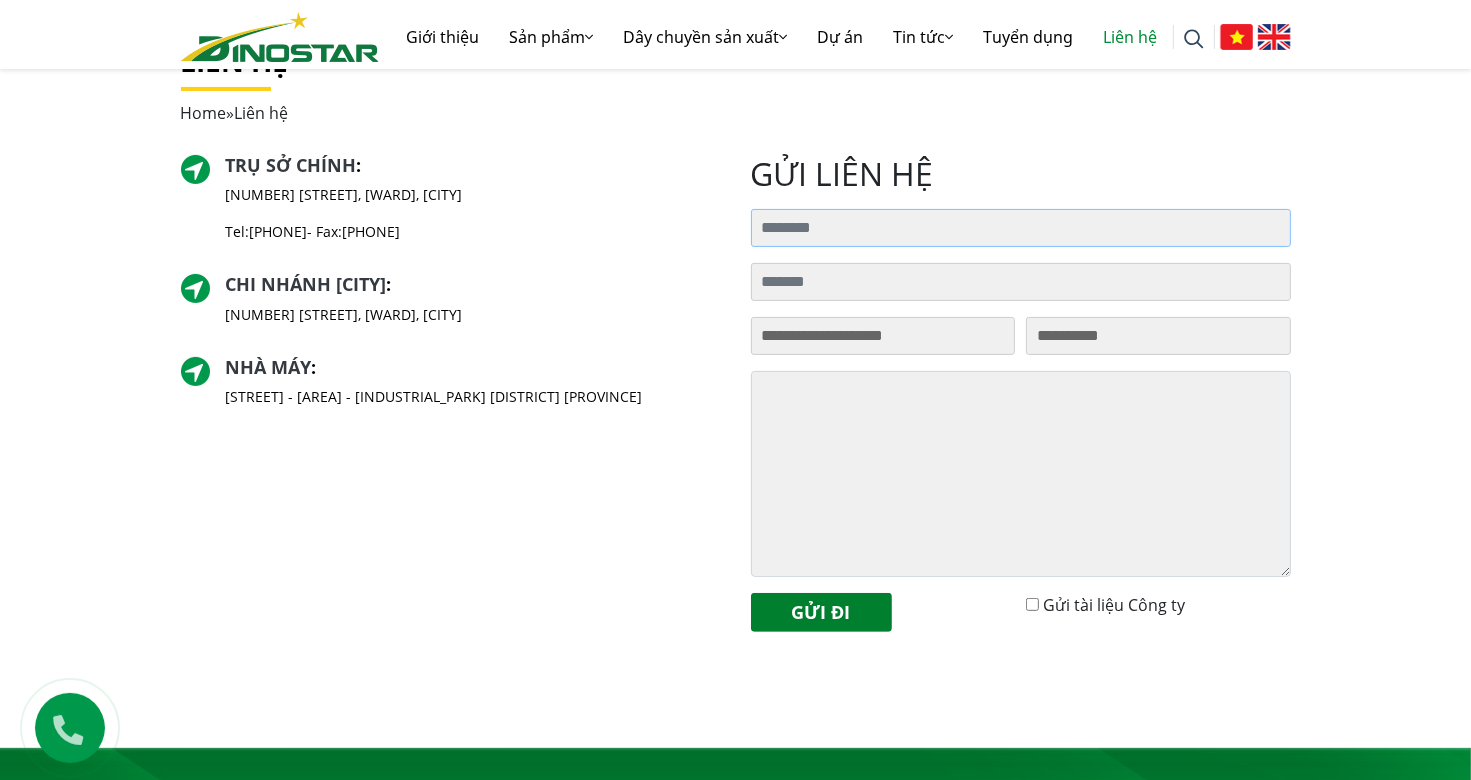 click on "Tìm kiếm cho:" at bounding box center (1021, 228) 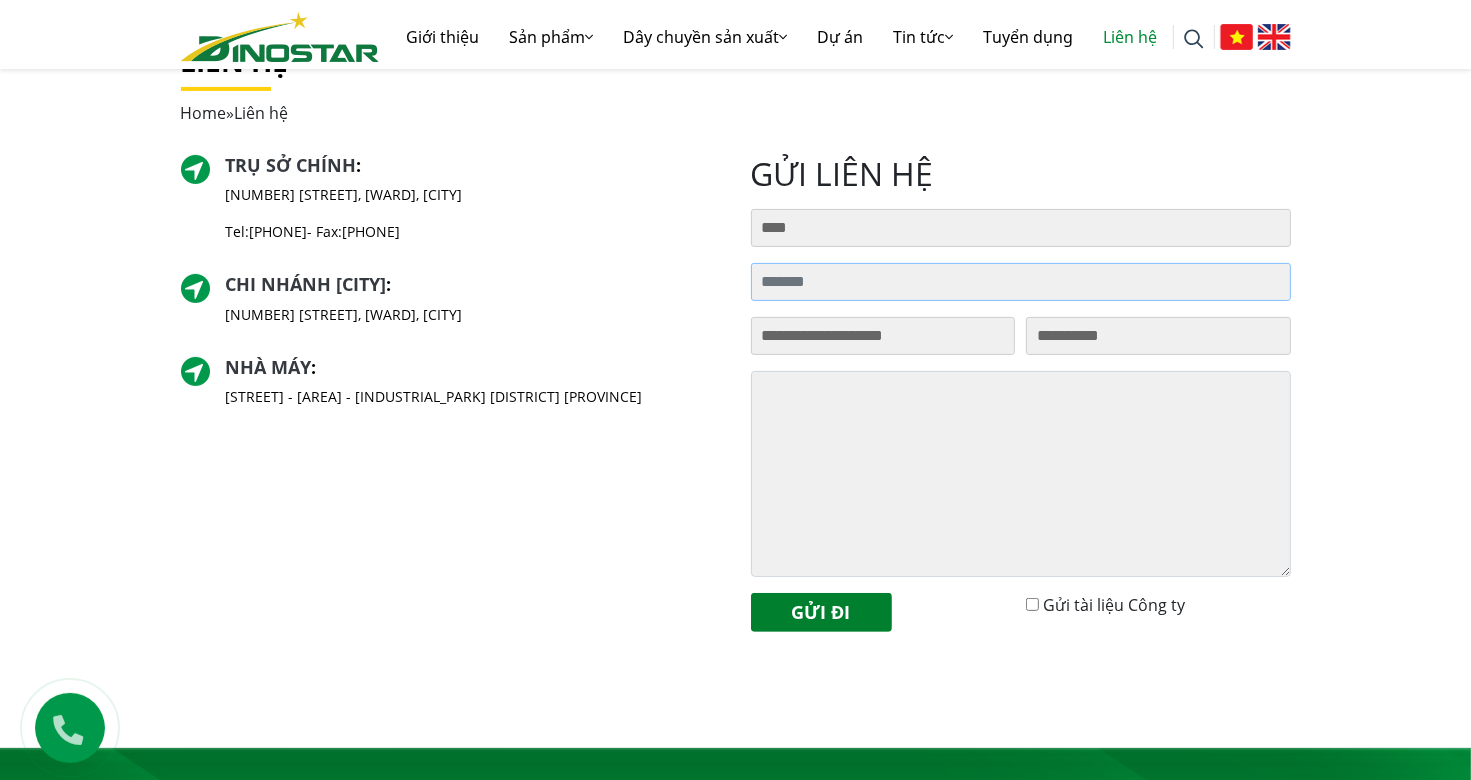 click on "Tìm kiếm cho:" at bounding box center (1021, 282) 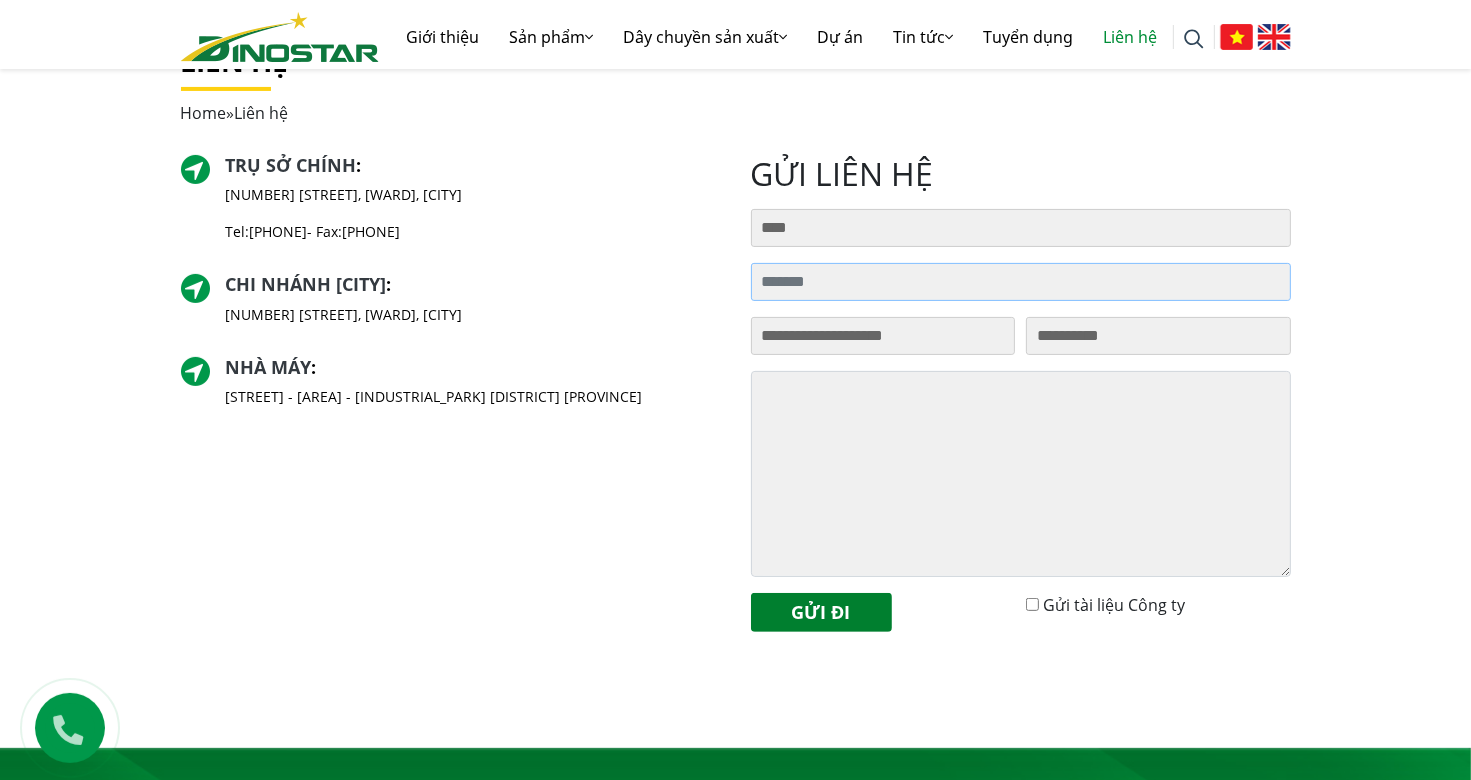 paste on "**********" 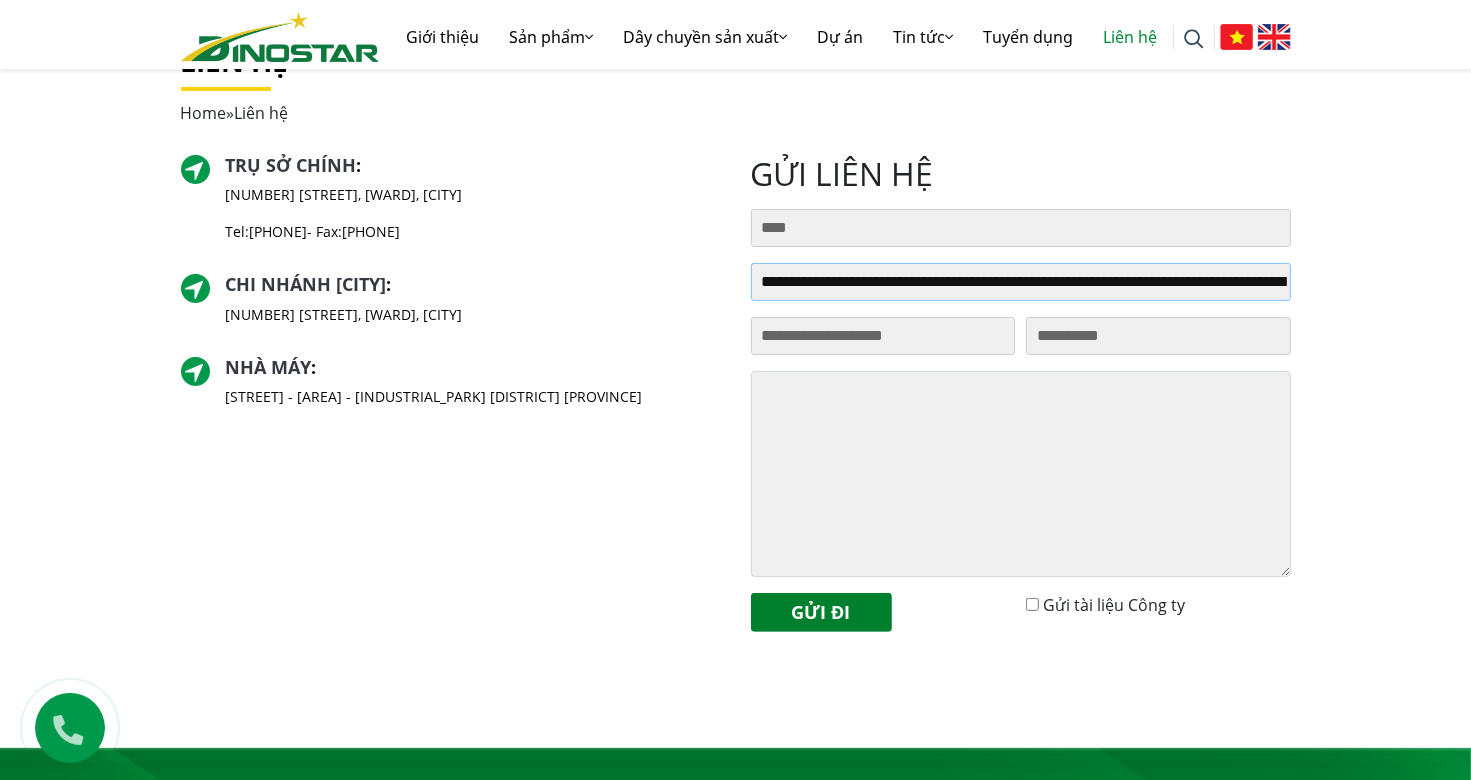 scroll, scrollTop: 0, scrollLeft: 996, axis: horizontal 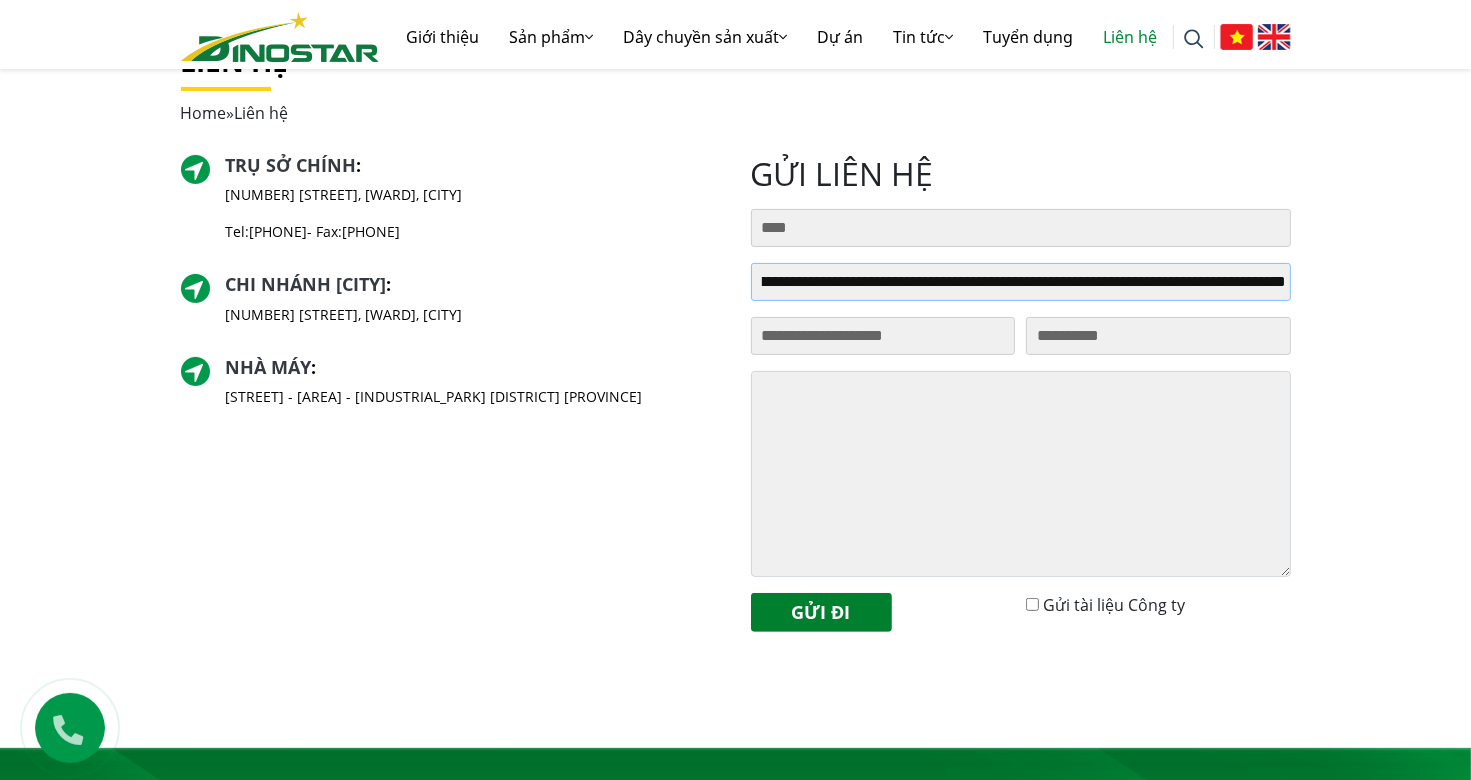 type on "**********" 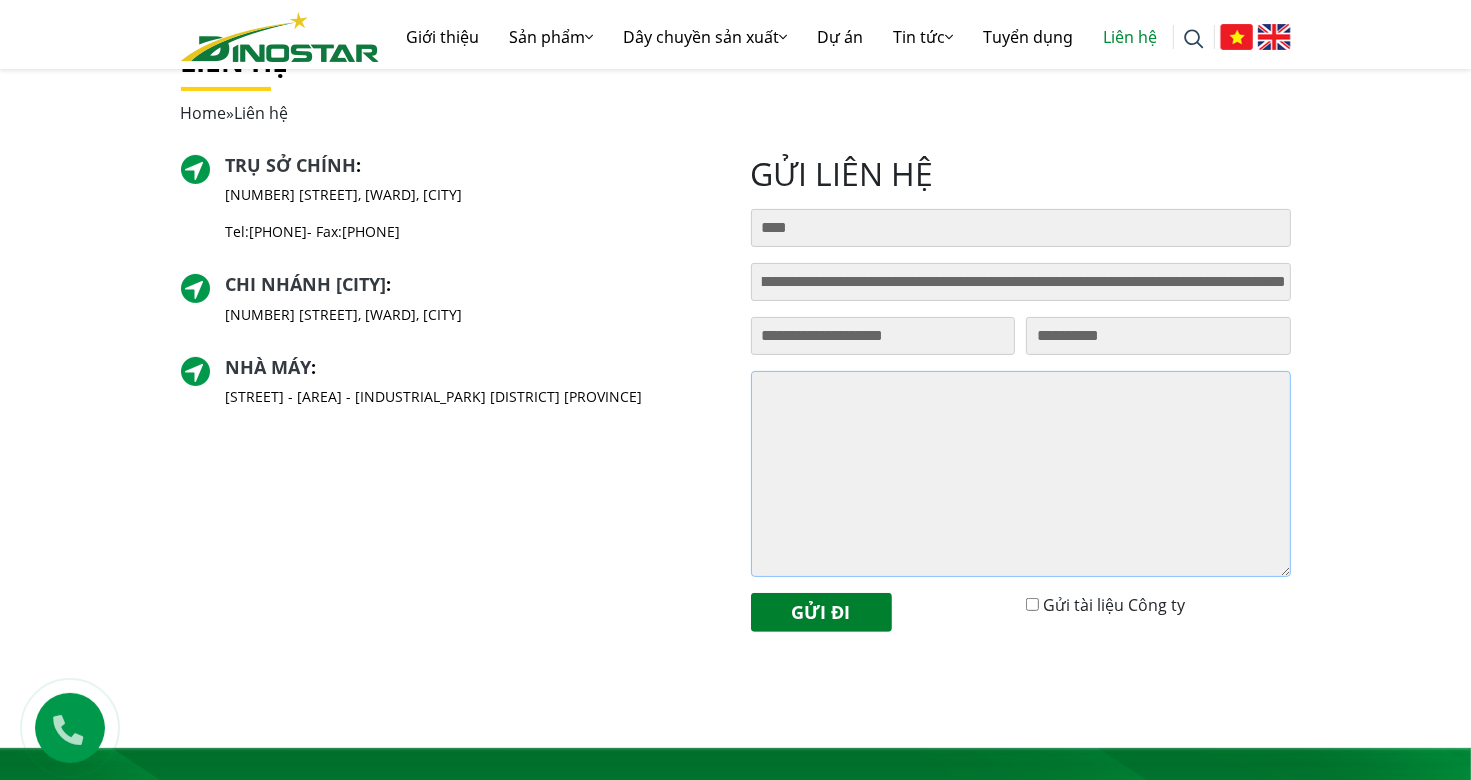 click at bounding box center (1021, 474) 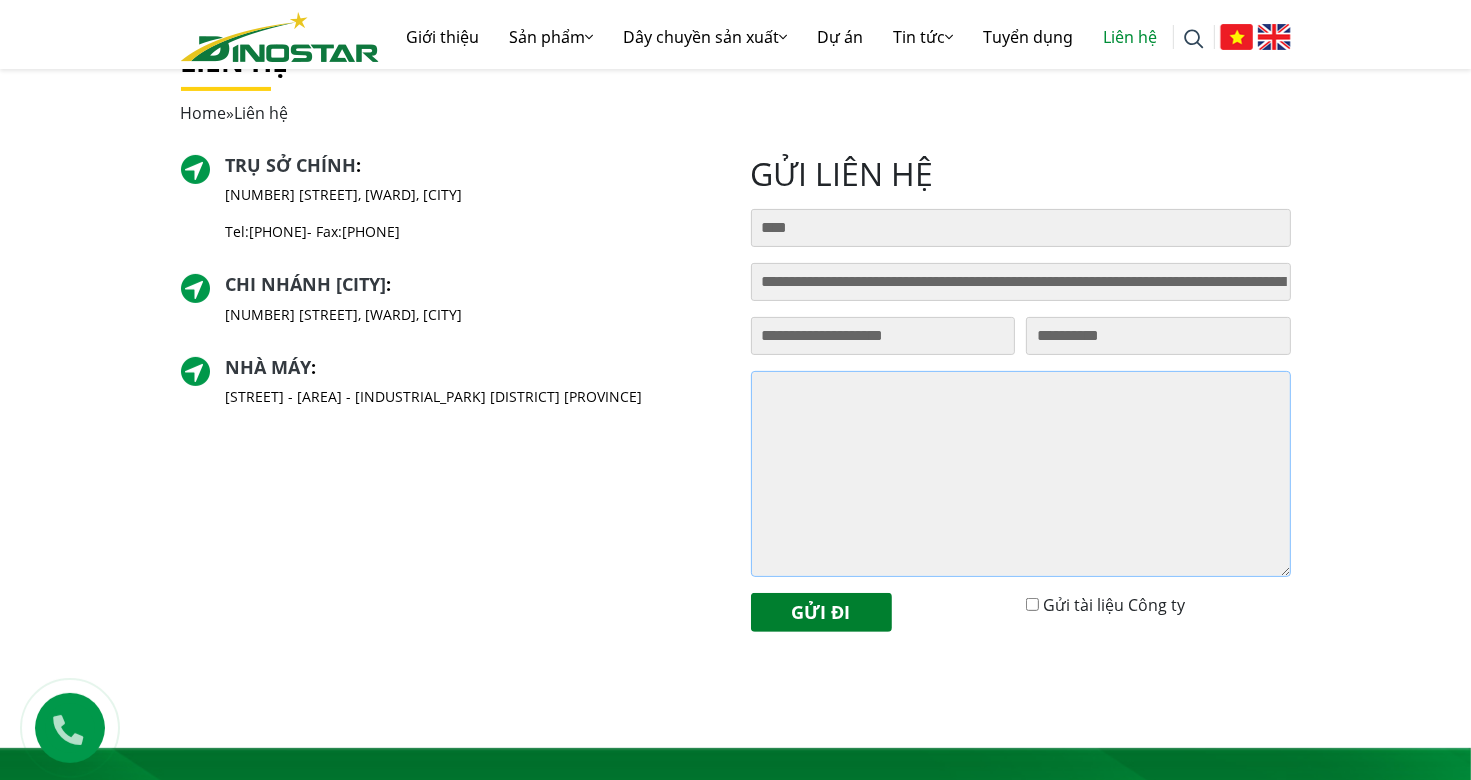 click at bounding box center [1021, 474] 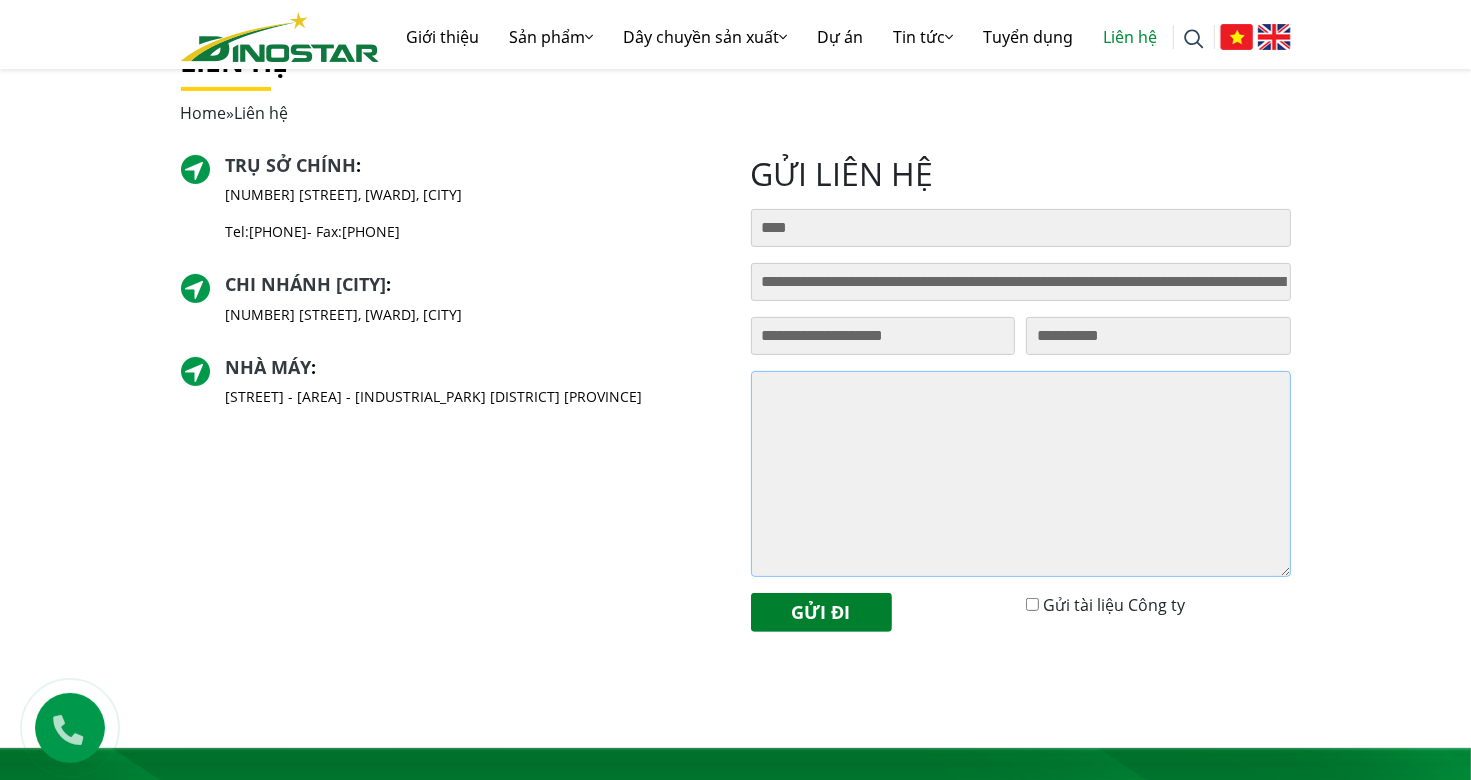 paste on "**********" 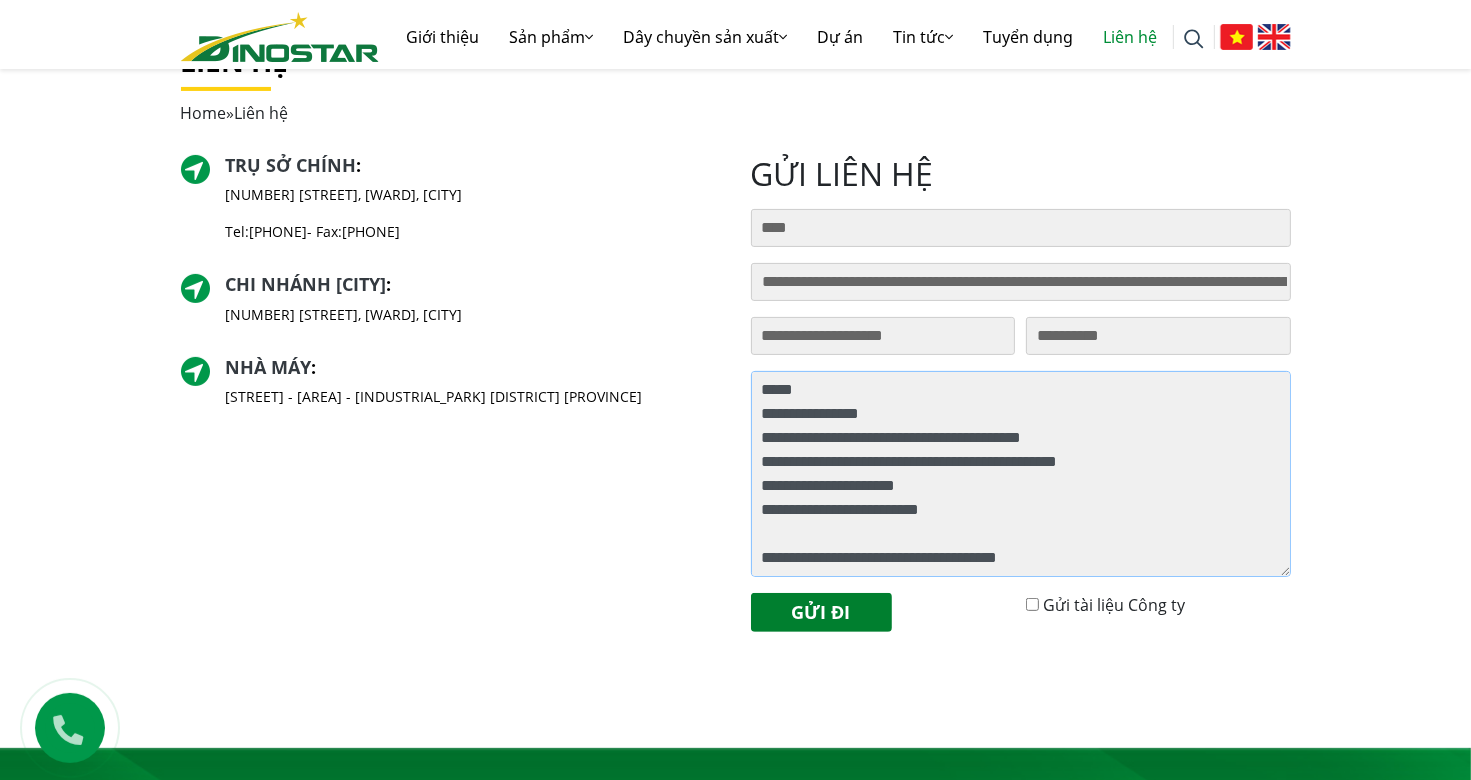 scroll, scrollTop: 400, scrollLeft: 0, axis: vertical 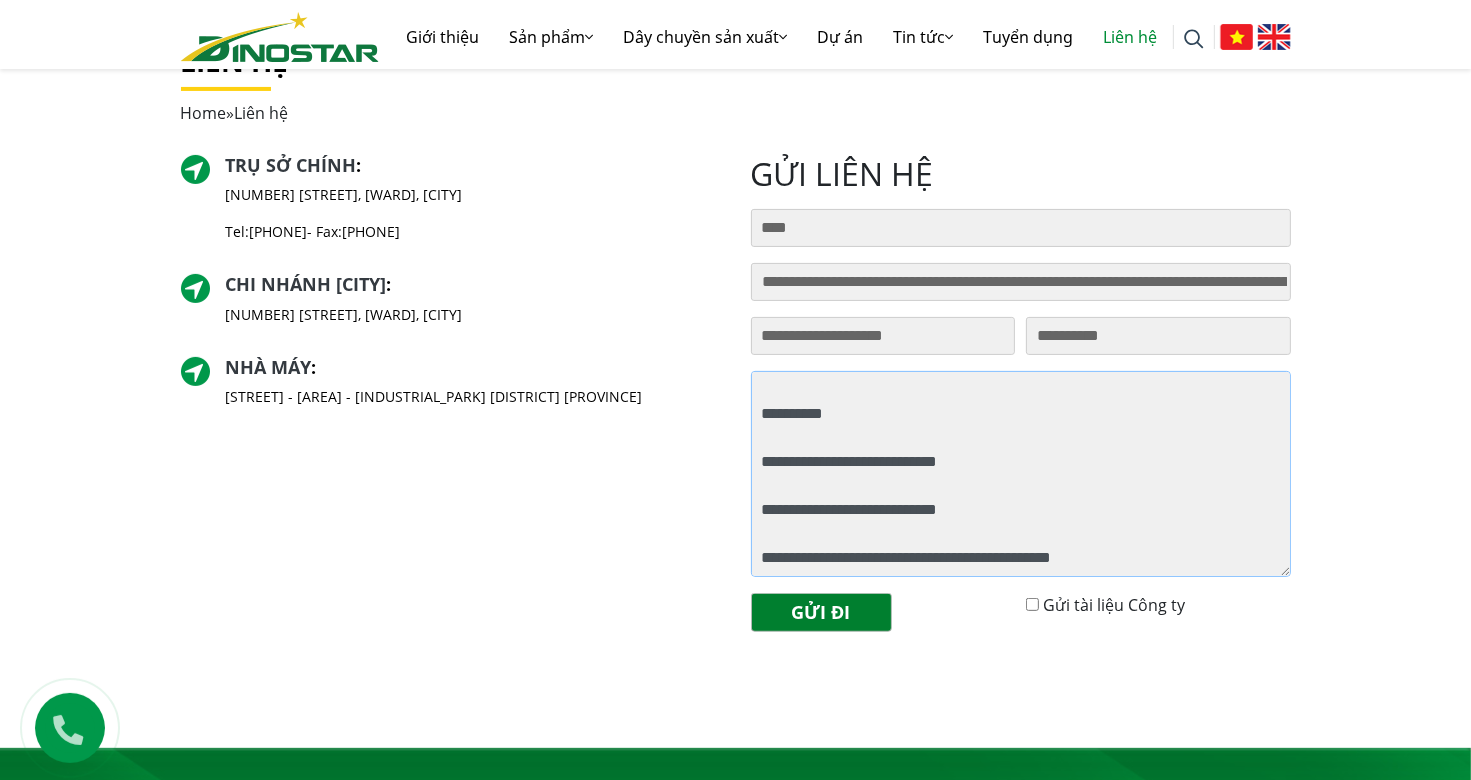 type on "**********" 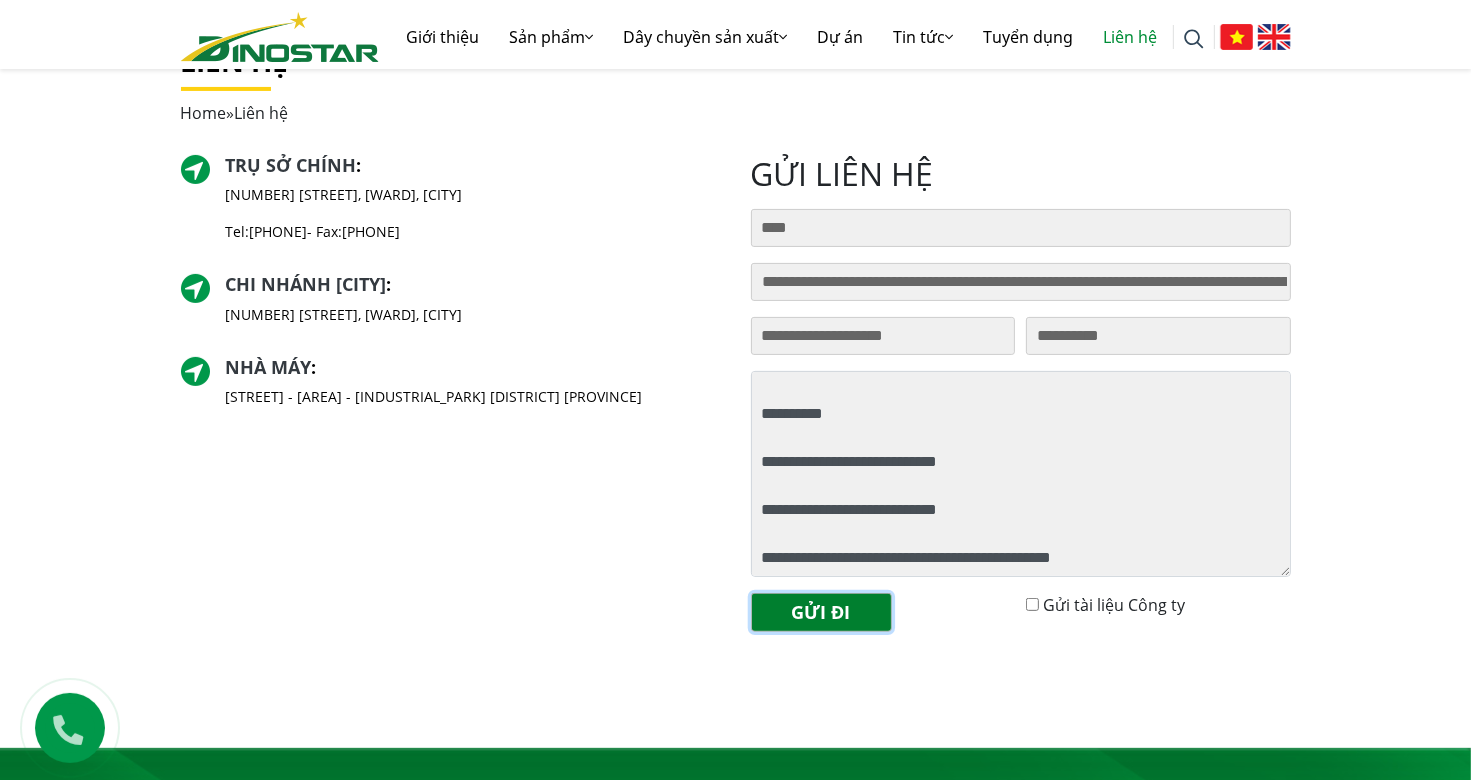 click on "Gửi đi" at bounding box center (821, 612) 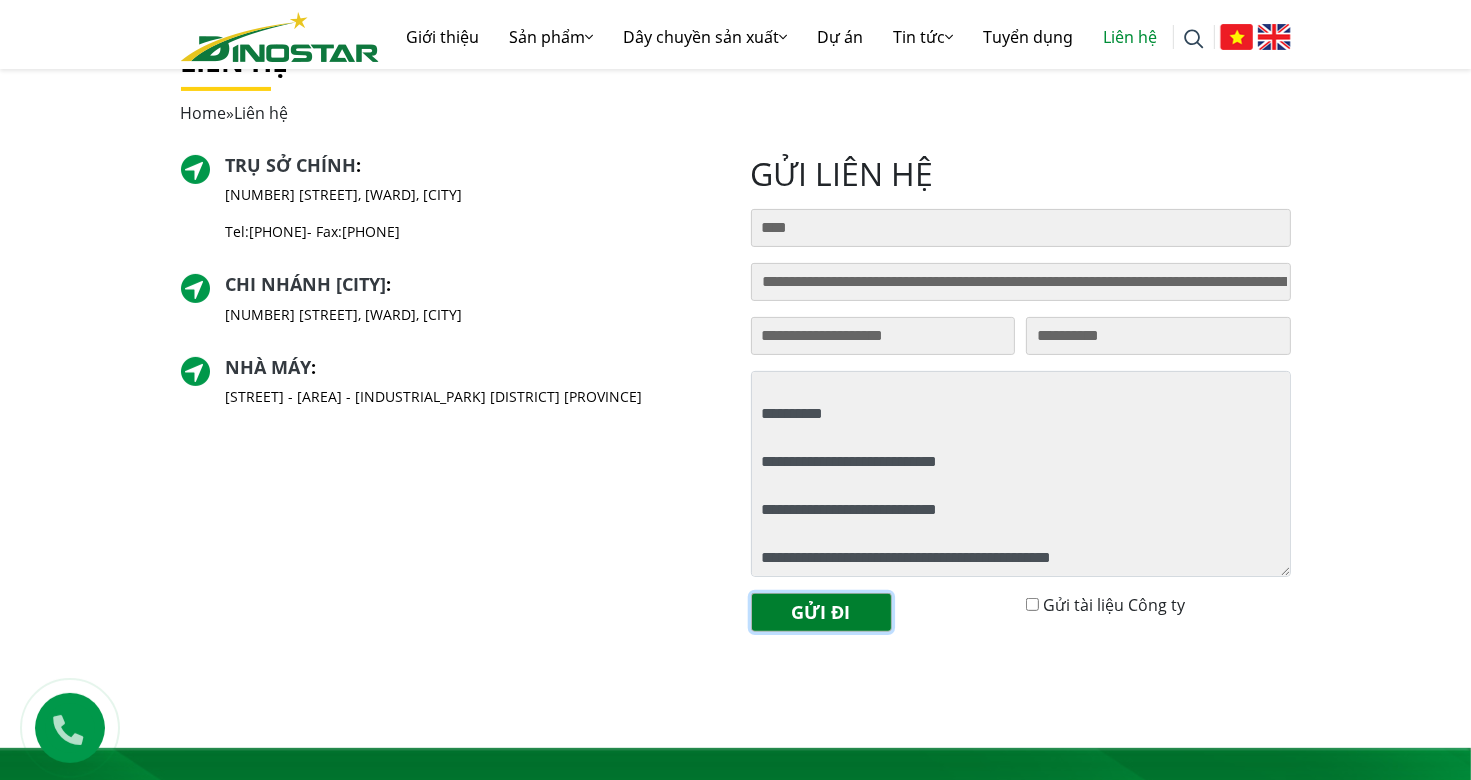 click on "Gửi đi" at bounding box center [821, 612] 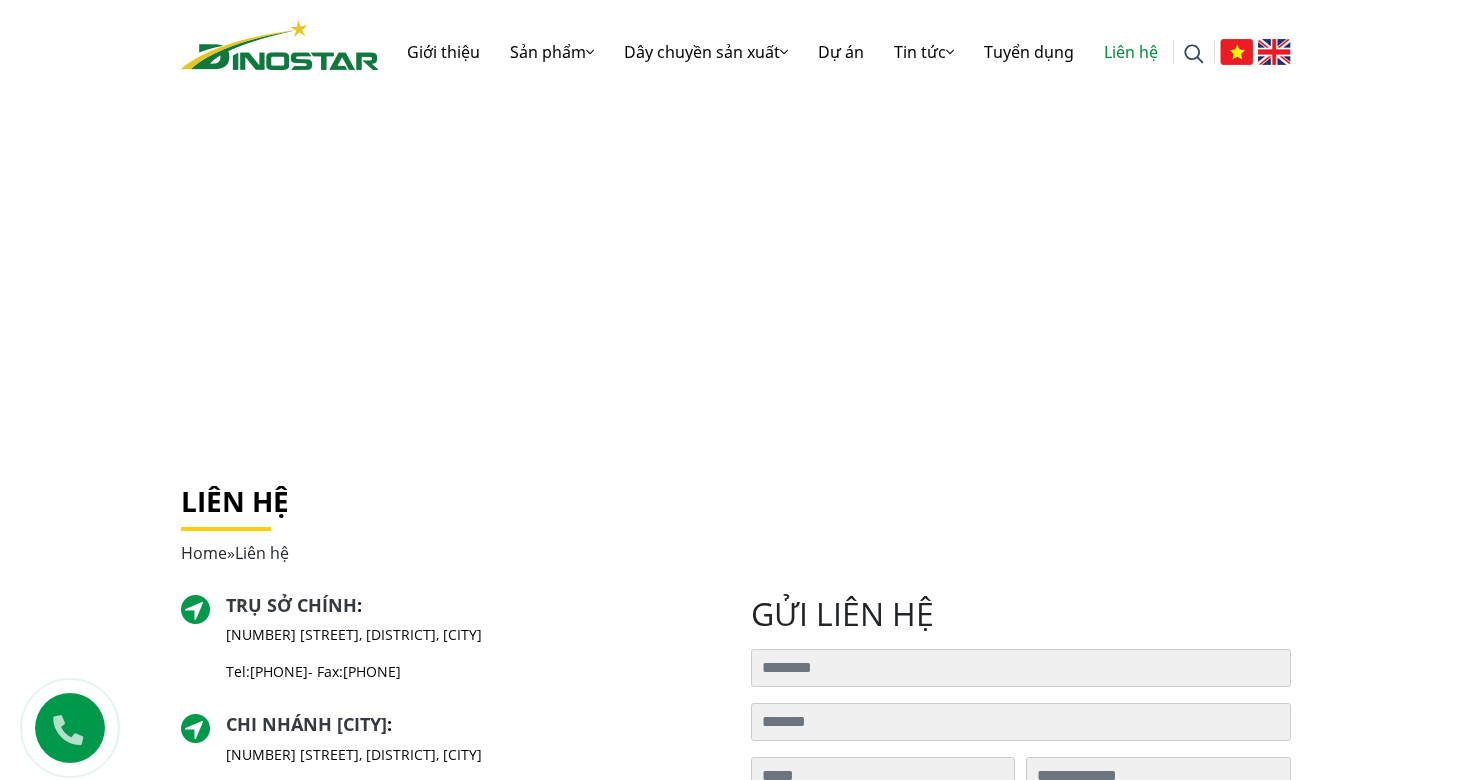 scroll, scrollTop: 0, scrollLeft: 0, axis: both 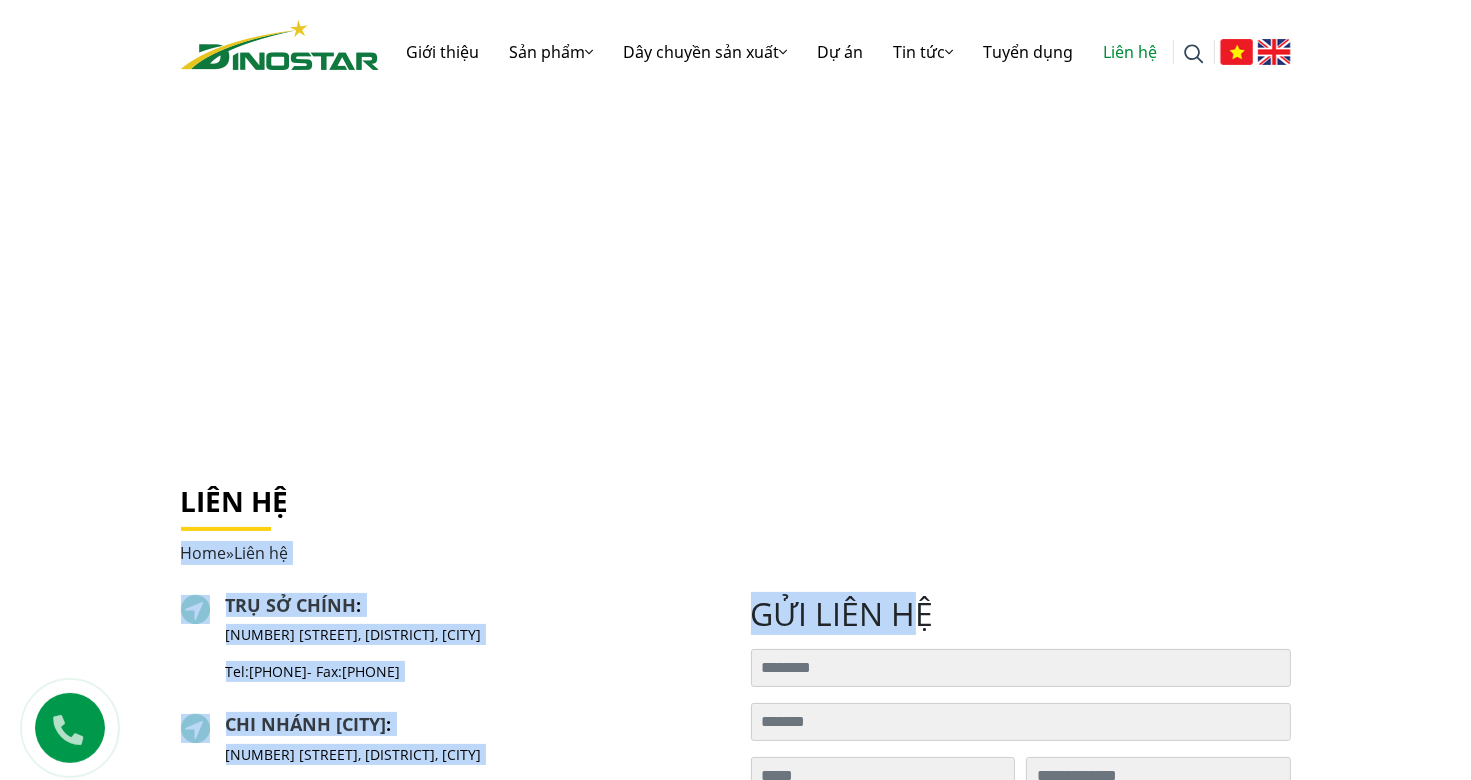 drag, startPoint x: 0, startPoint y: 0, endPoint x: 948, endPoint y: 481, distance: 1063.0452 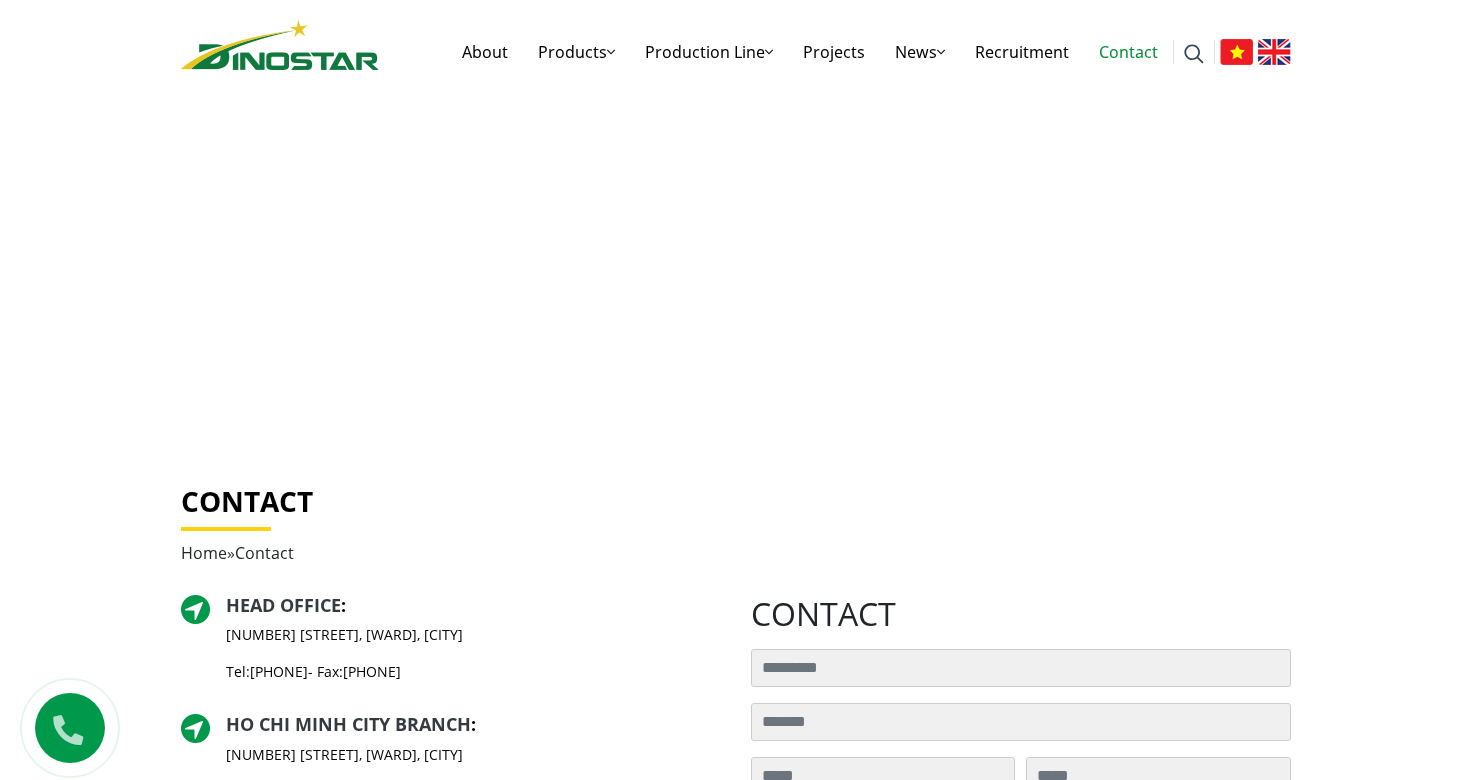 scroll, scrollTop: 0, scrollLeft: 0, axis: both 